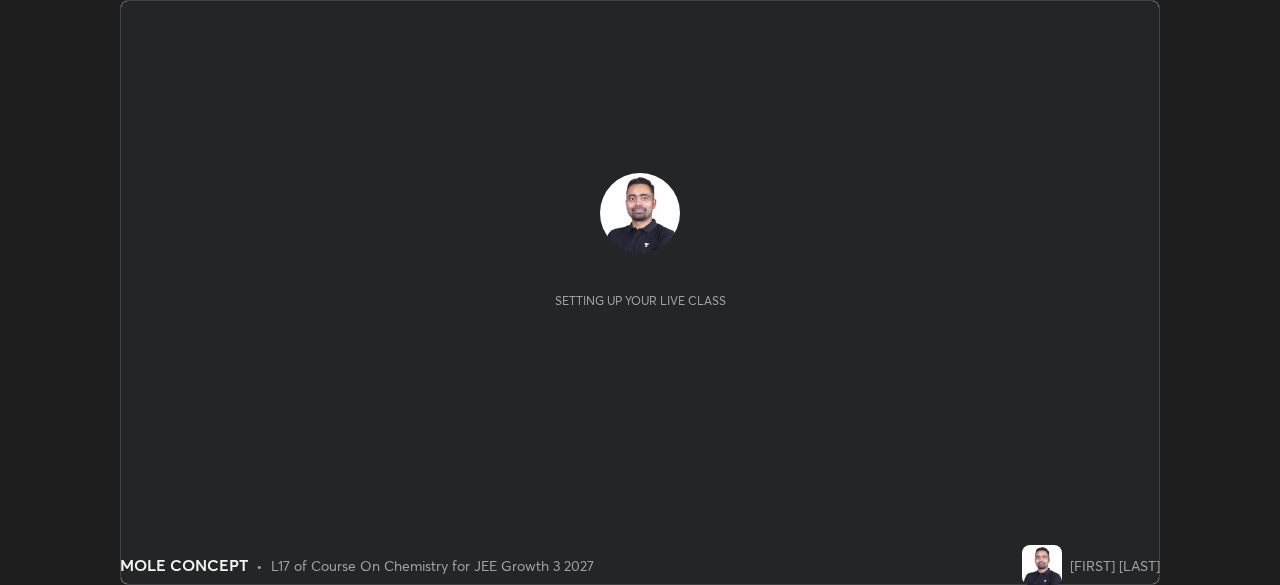 scroll, scrollTop: 0, scrollLeft: 0, axis: both 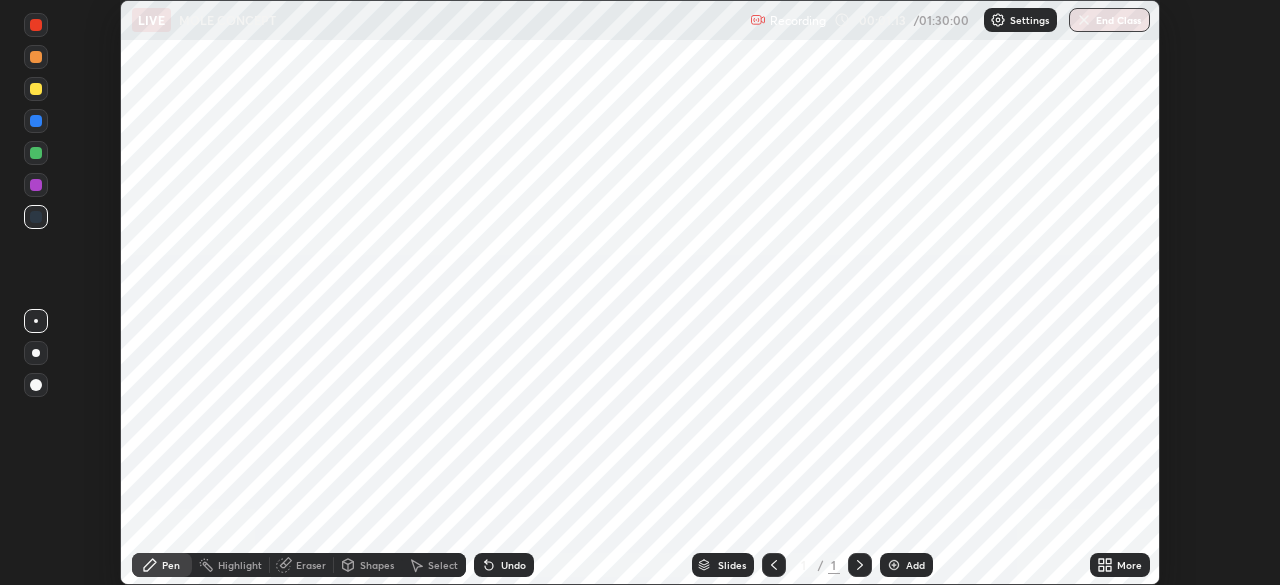click 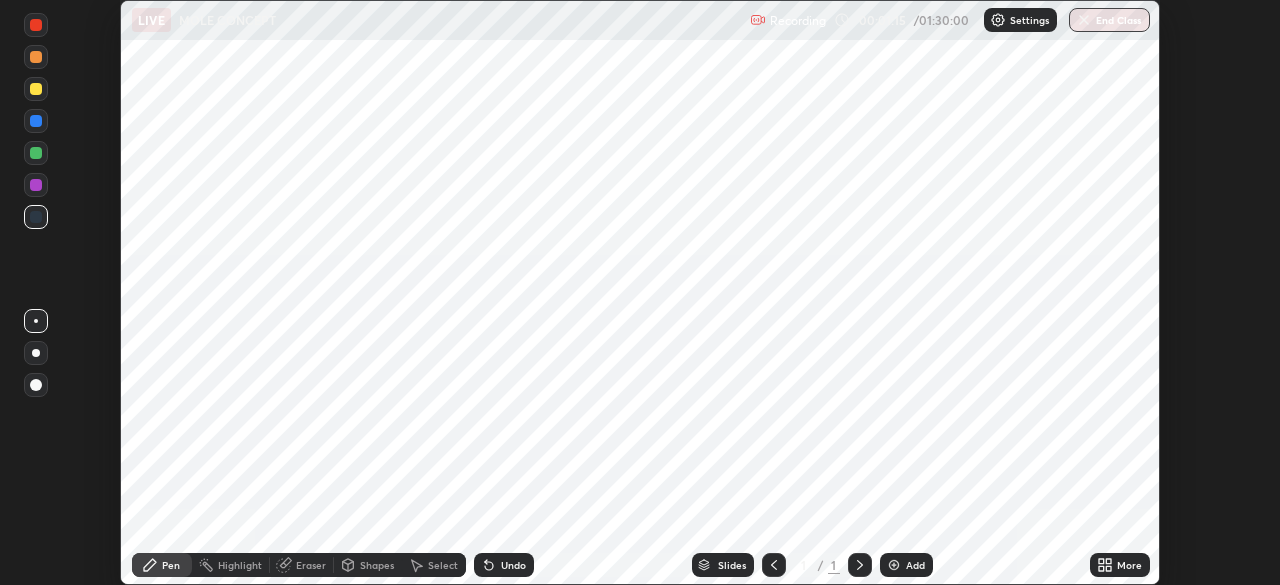 click 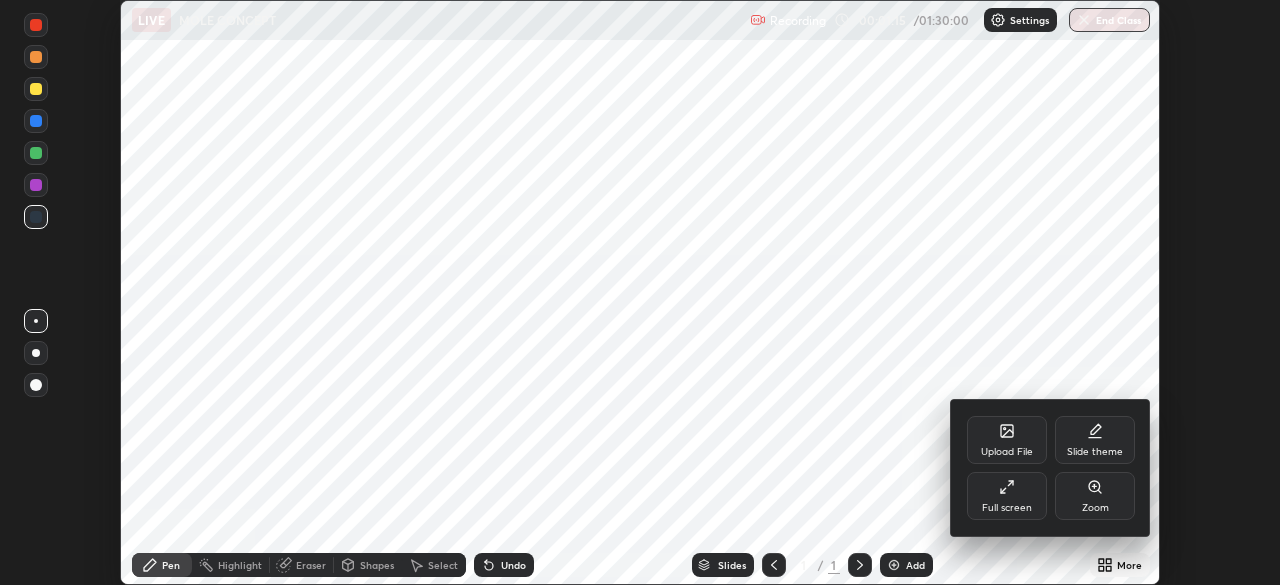 click on "Full screen" at bounding box center (1007, 496) 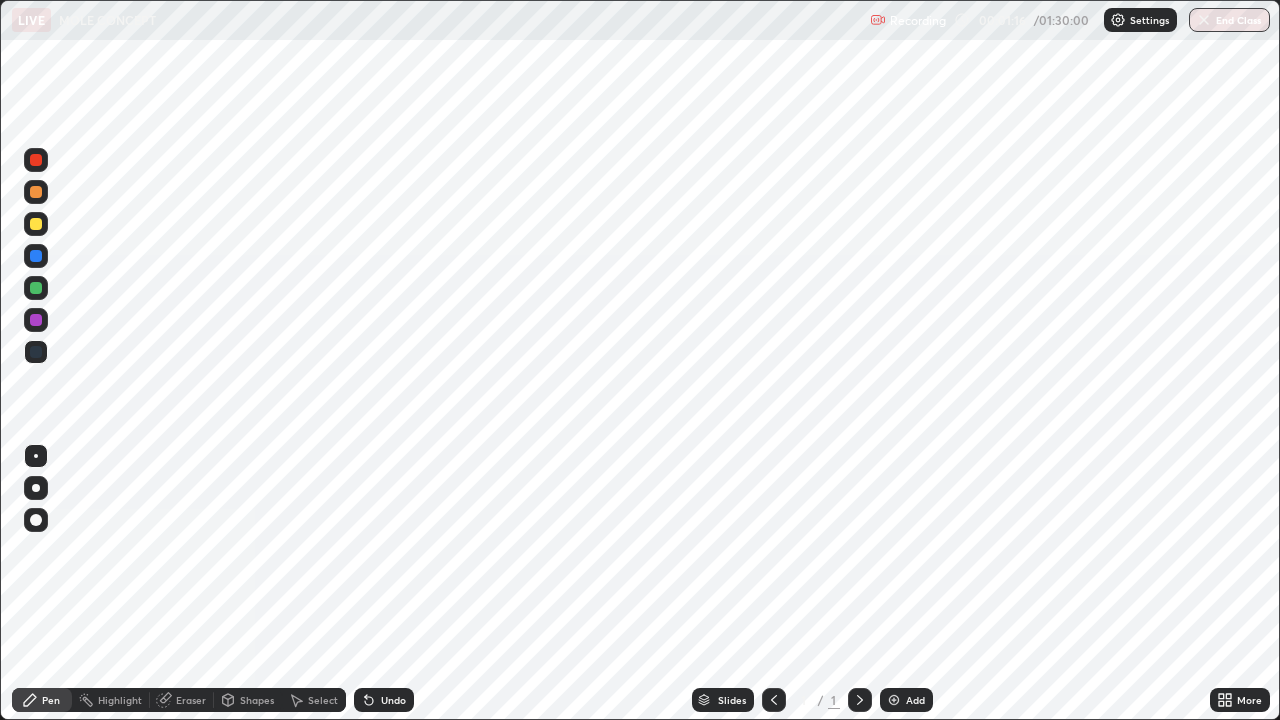 scroll, scrollTop: 99280, scrollLeft: 98720, axis: both 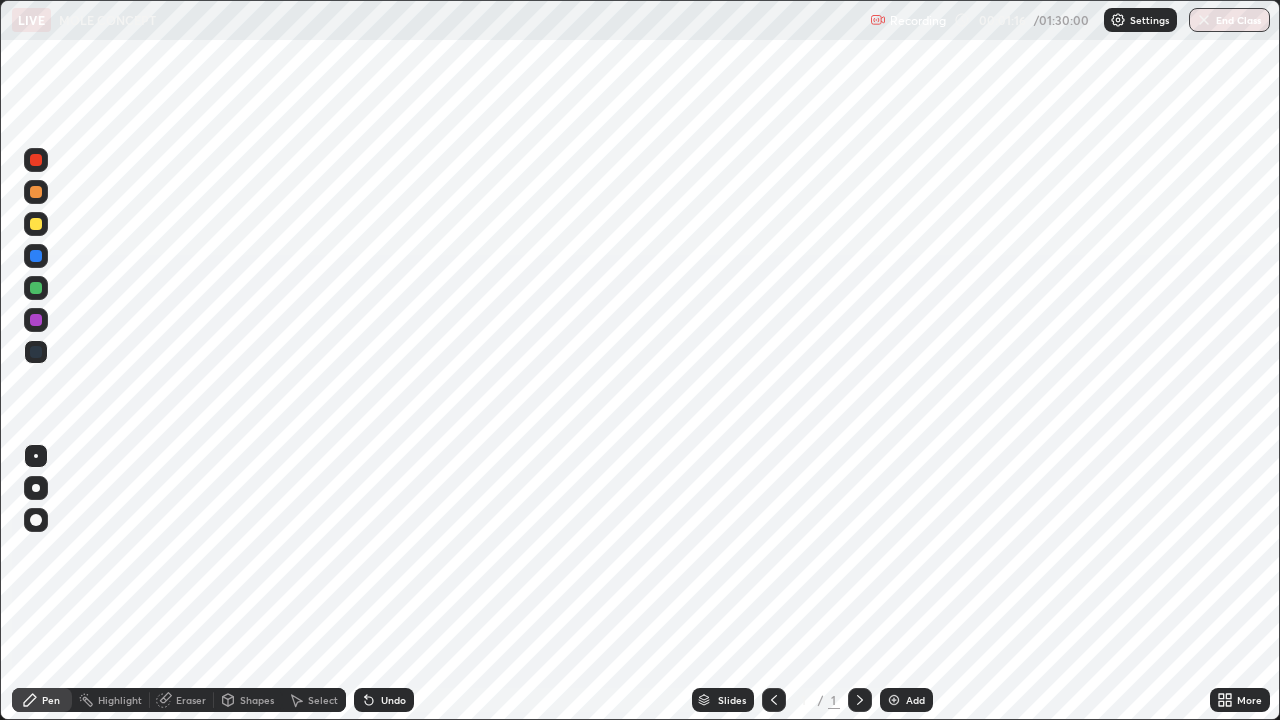 click on "Add" at bounding box center [915, 700] 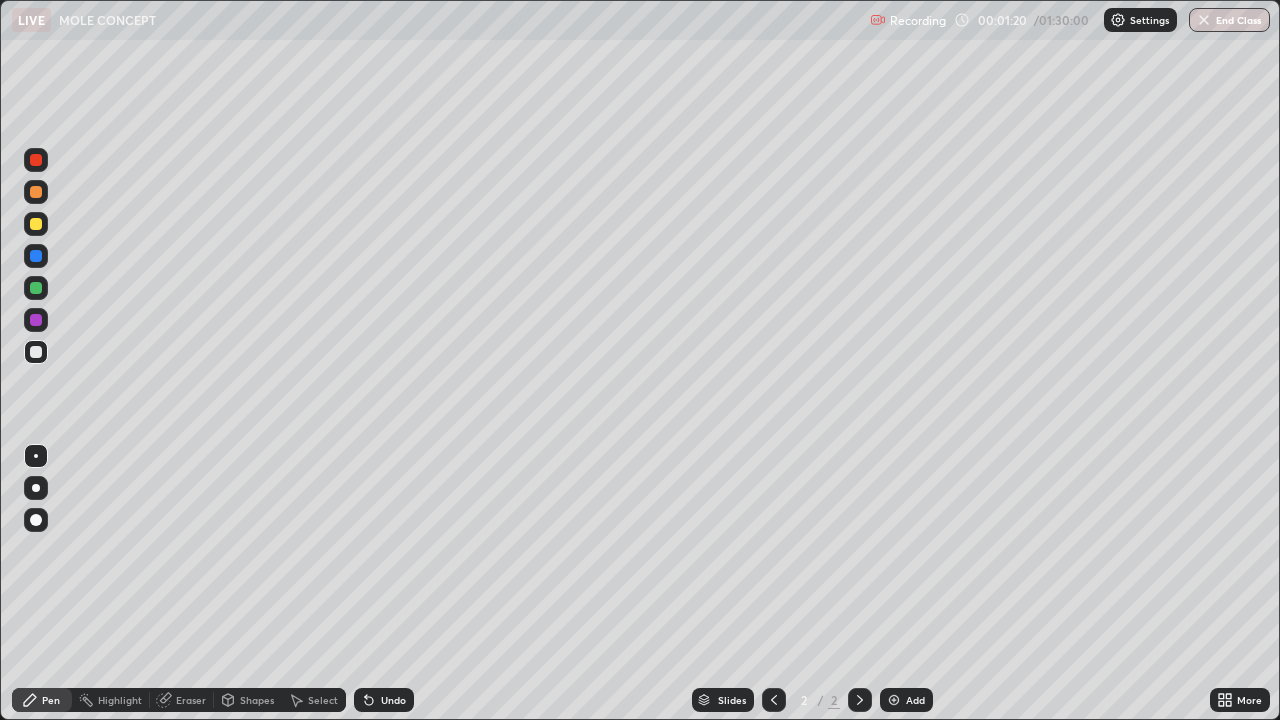 click 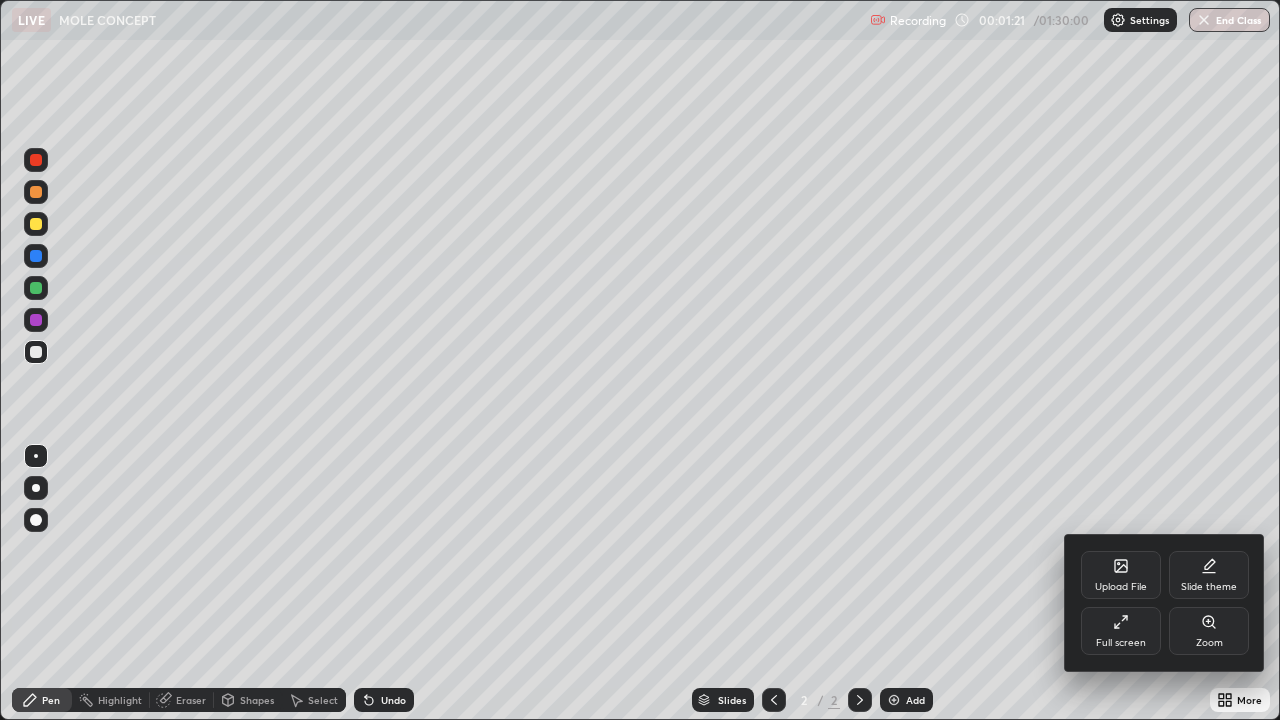 click 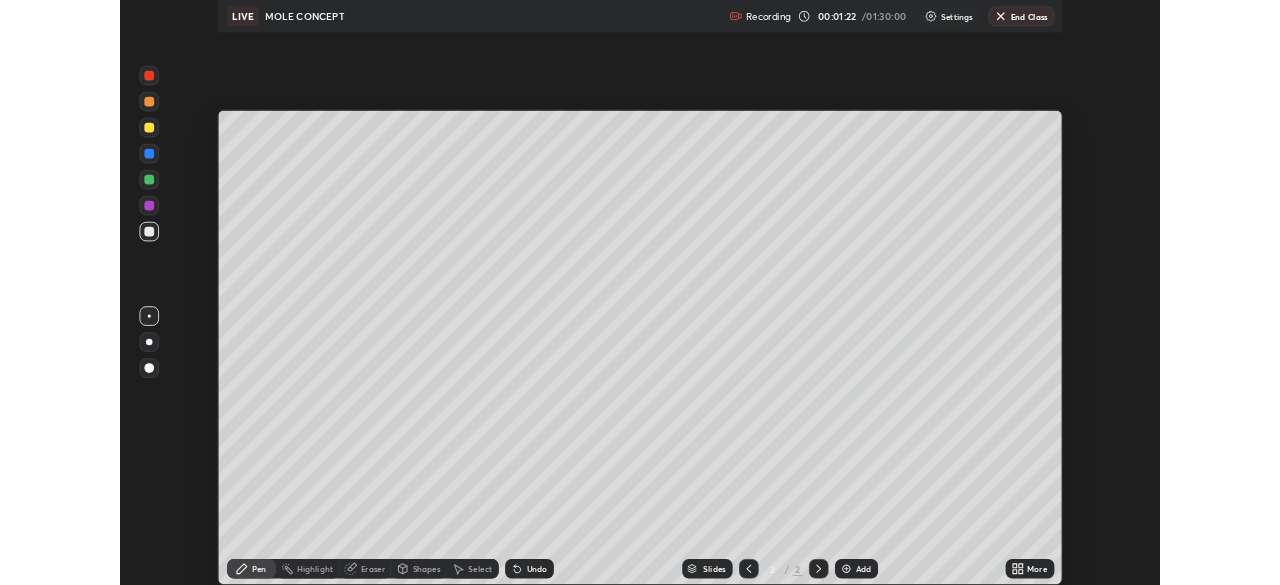 scroll, scrollTop: 585, scrollLeft: 1280, axis: both 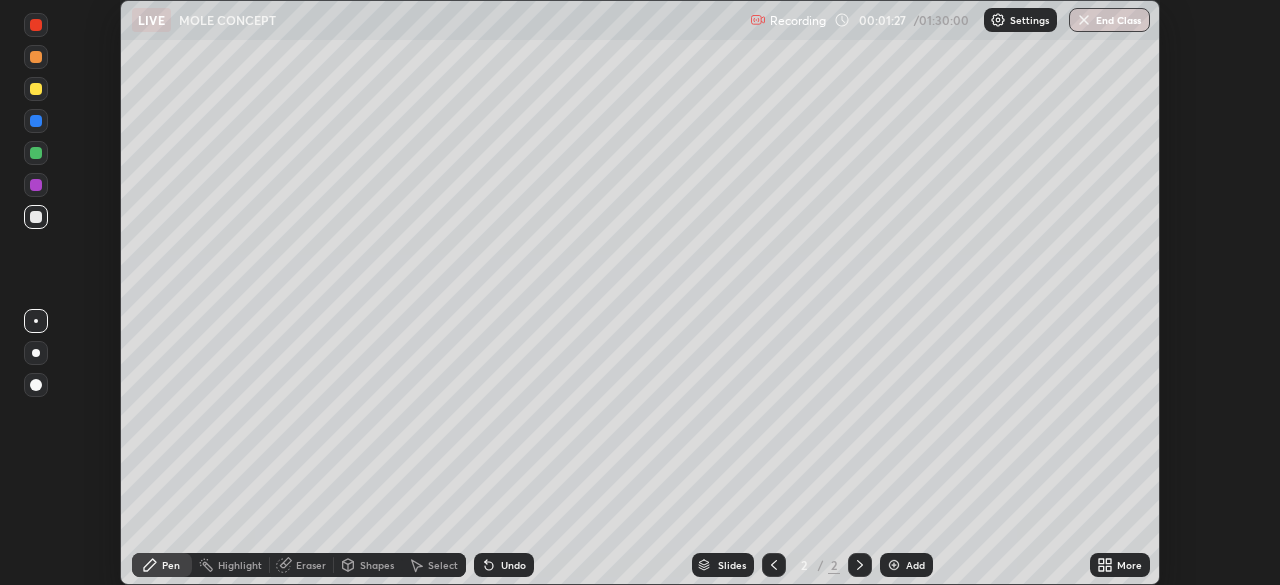 click 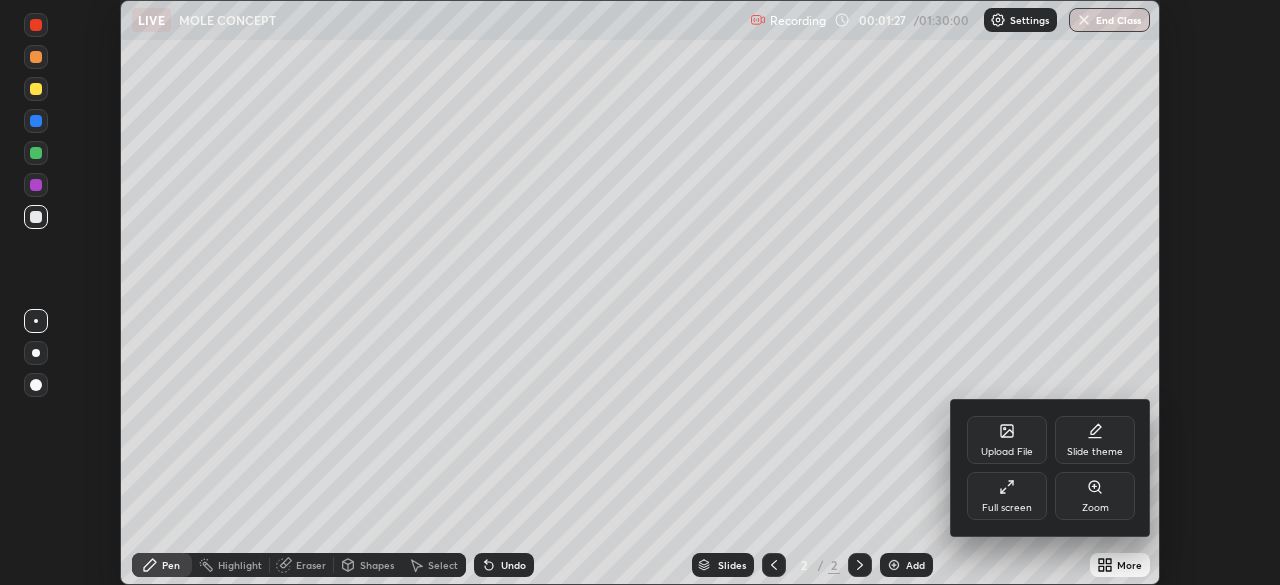 click on "Full screen" at bounding box center (1007, 496) 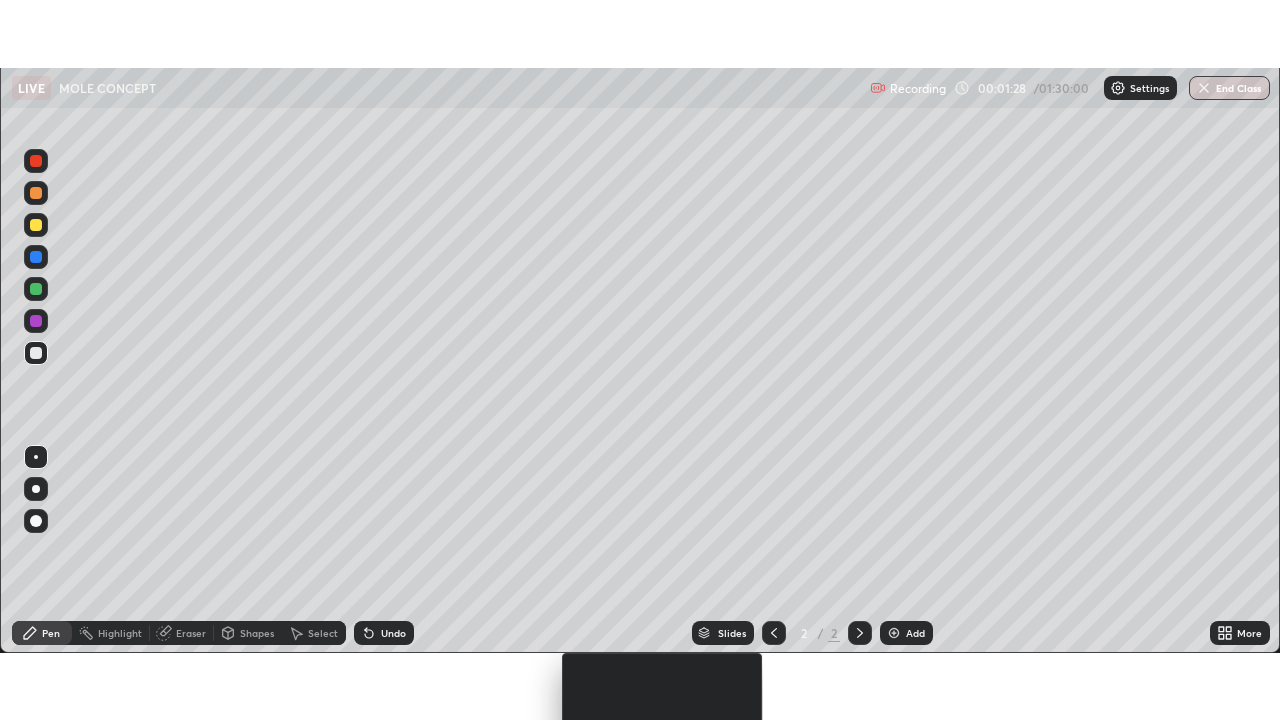 scroll, scrollTop: 99280, scrollLeft: 98720, axis: both 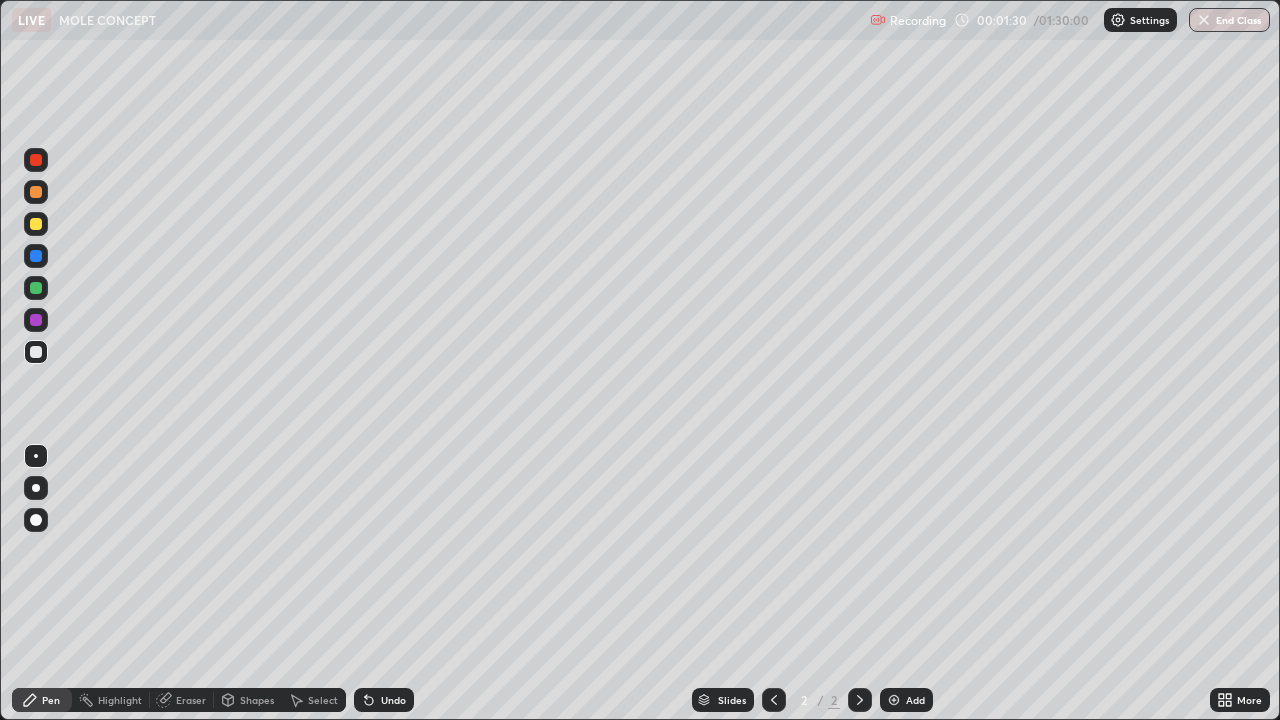 click at bounding box center (36, 160) 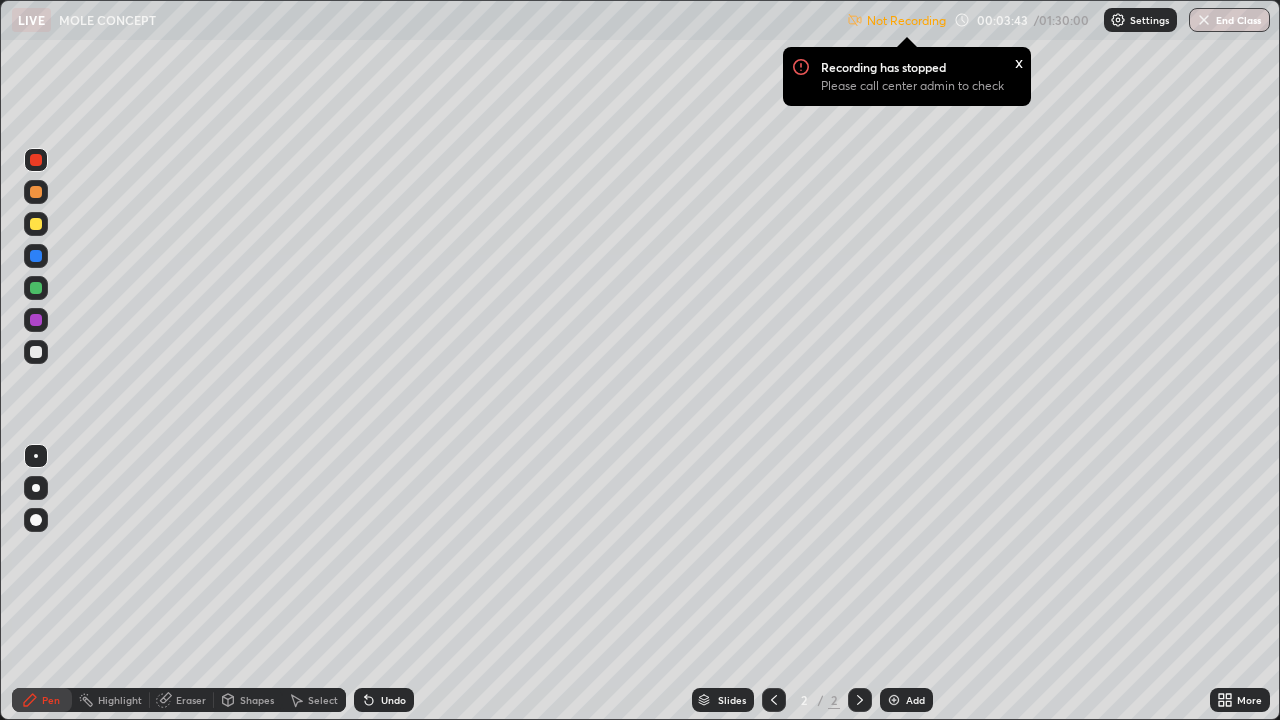 click on "Settings" at bounding box center [1149, 20] 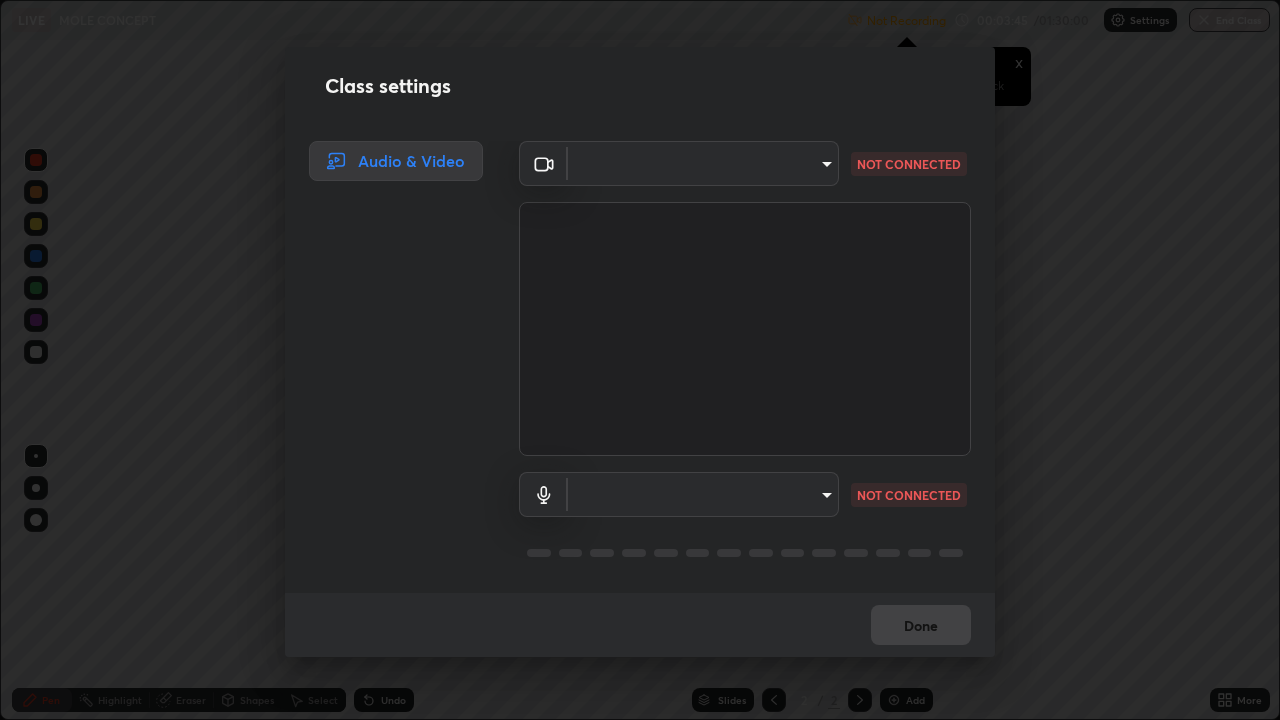 type on "80561a082d3f99f053040d1f6f9e463dddcb706712ae3923506b300433a280d2" 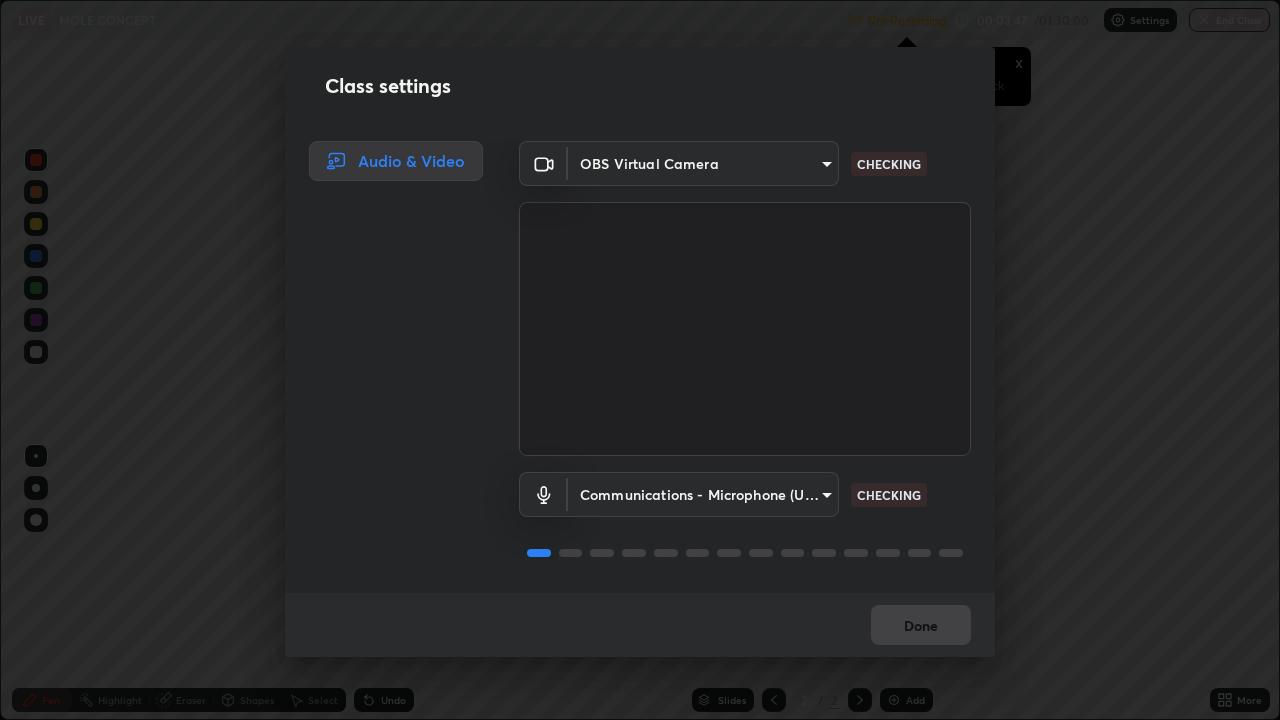 click on "Erase all LIVE MOLE CONCEPT Not Recording Recording has stopped Please call center admin to check x 00:03:47 /  01:30:00 Settings End Class Setting up your live class MOLE CONCEPT • L17 of Course On Chemistry for JEE Growth 3 2027 [FIRST] [LAST] Pen Highlight Eraser Shapes Select Undo Slides 2 / 2 Add More No doubts shared Encourage your learners to ask a doubt for better clarity Report an issue Reason for reporting Buffering Chat not working Audio - Video sync issue Educator video quality low ​ Attach an image Report Class settings Audio & Video OBS Virtual Camera [REDACTED] CHECKING Communications - Microphone (USB PnP Sound Device) communications CHECKING Done" at bounding box center [640, 360] 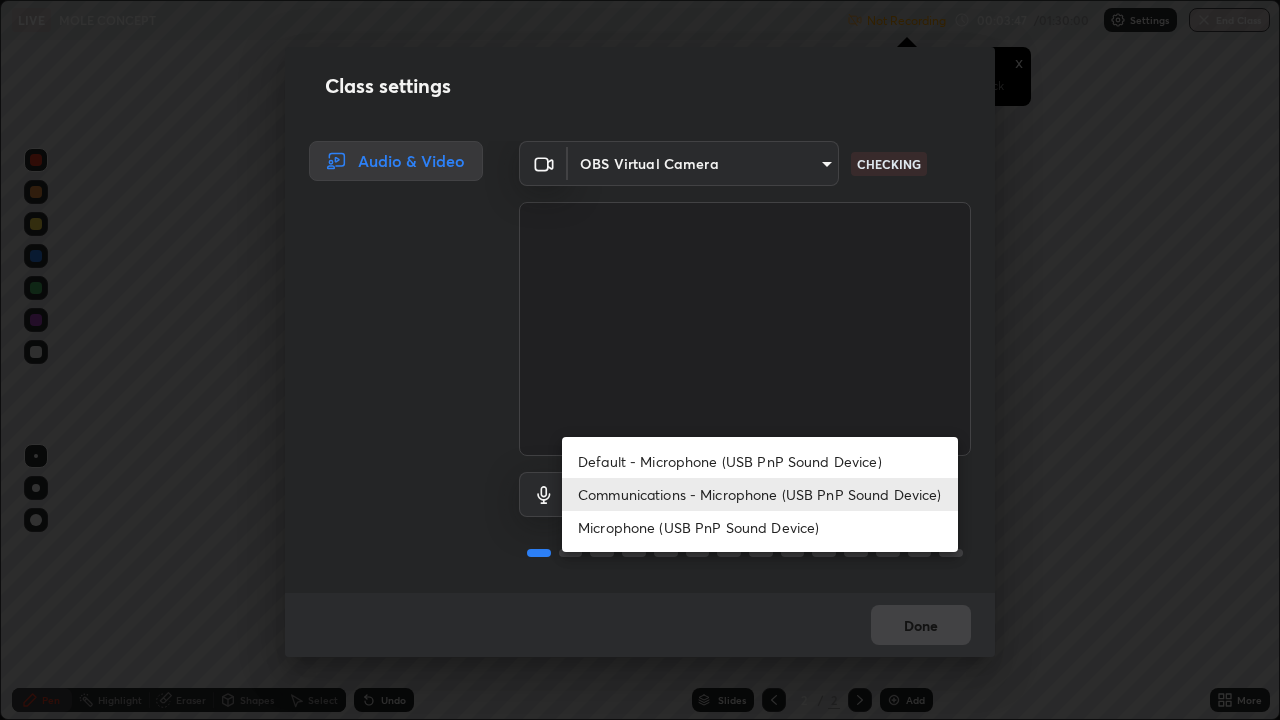 click on "Default - Microphone (USB PnP Sound Device)" at bounding box center (760, 461) 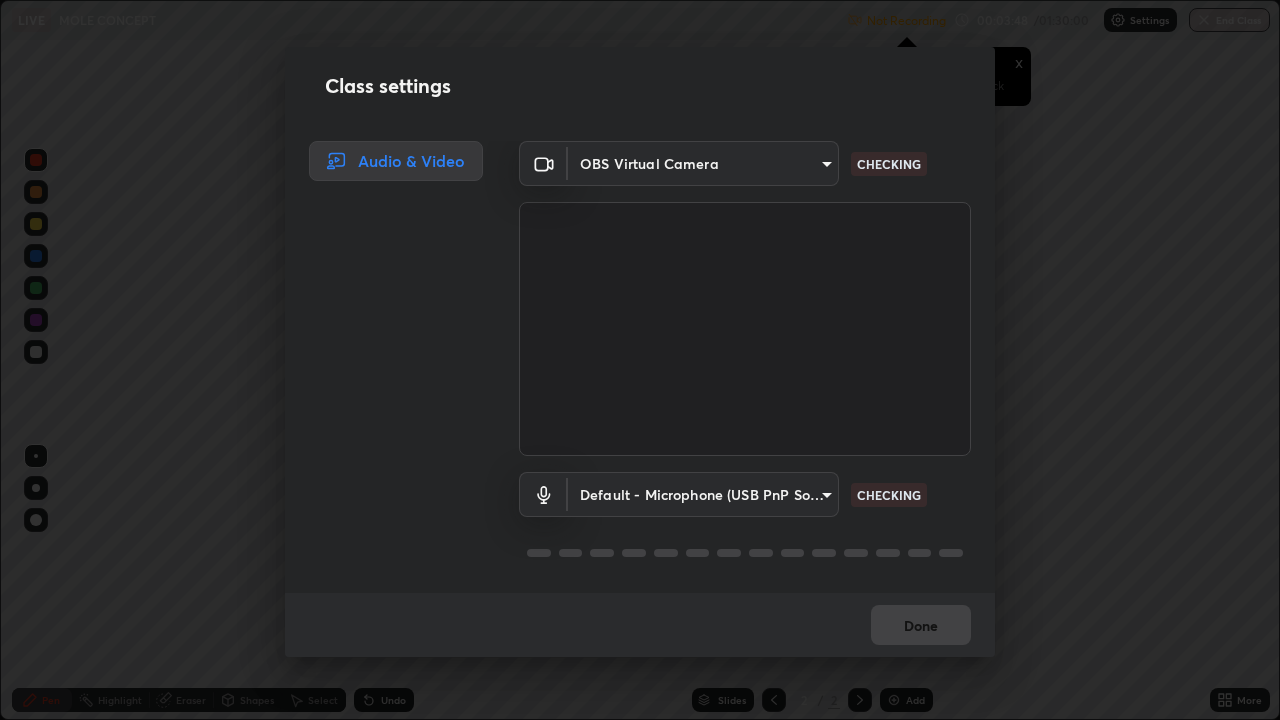 click on "Erase all LIVE MOLE CONCEPT Not Recording Recording has stopped Please call center admin to check x 00:03:48 /  01:30:00 Settings End Class Setting up your live class MOLE CONCEPT • L17 of Course On Chemistry for JEE Growth 3 2027 [FIRST] [LAST] Pen Highlight Eraser Shapes Select Undo Slides 2 / 2 Add More No doubts shared Encourage your learners to ask a doubt for better clarity Report an issue Reason for reporting Buffering Chat not working Audio - Video sync issue Educator video quality low ​ Attach an image Report Class settings Audio & Video OBS Virtual Camera [REDACTED] CHECKING Default - Microphone (USB PnP Sound Device) default CHECKING Done Default - Microphone (USB PnP Sound Device) Communications - Microphone (USB PnP Sound Device) Microphone (USB PnP Sound Device)" at bounding box center (640, 360) 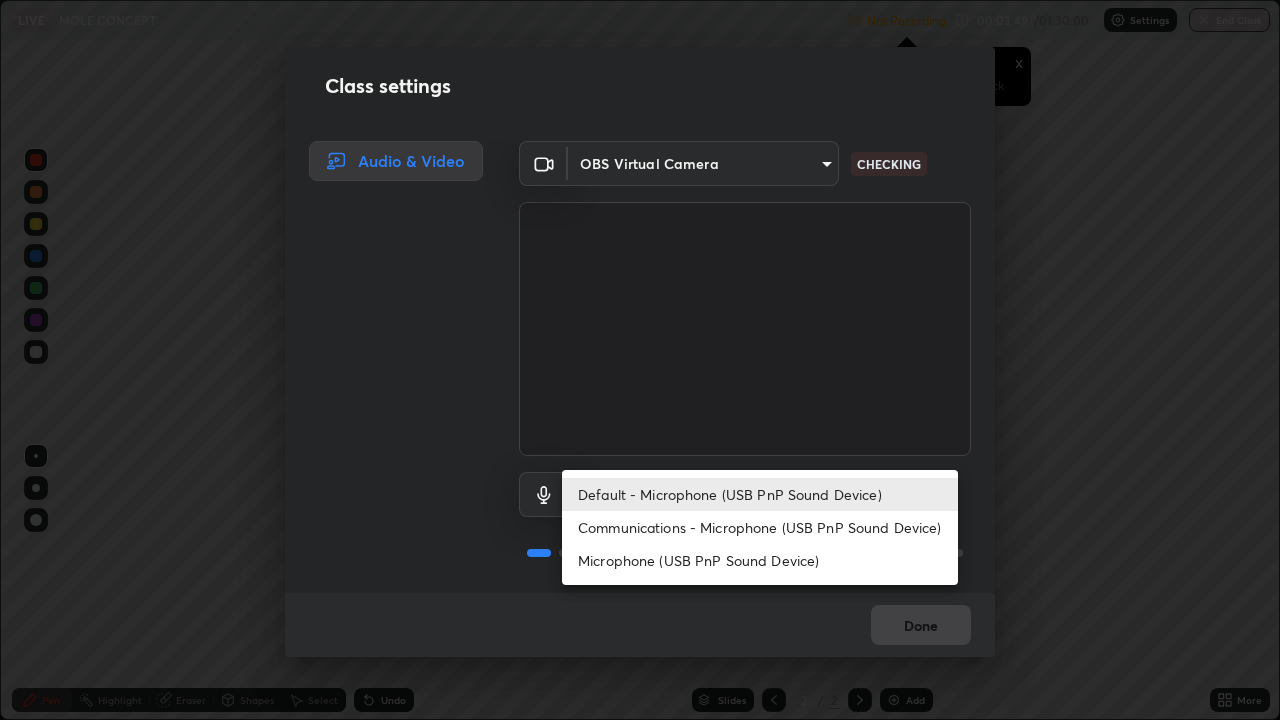 click on "Communications - Microphone (USB PnP Sound Device)" at bounding box center [760, 527] 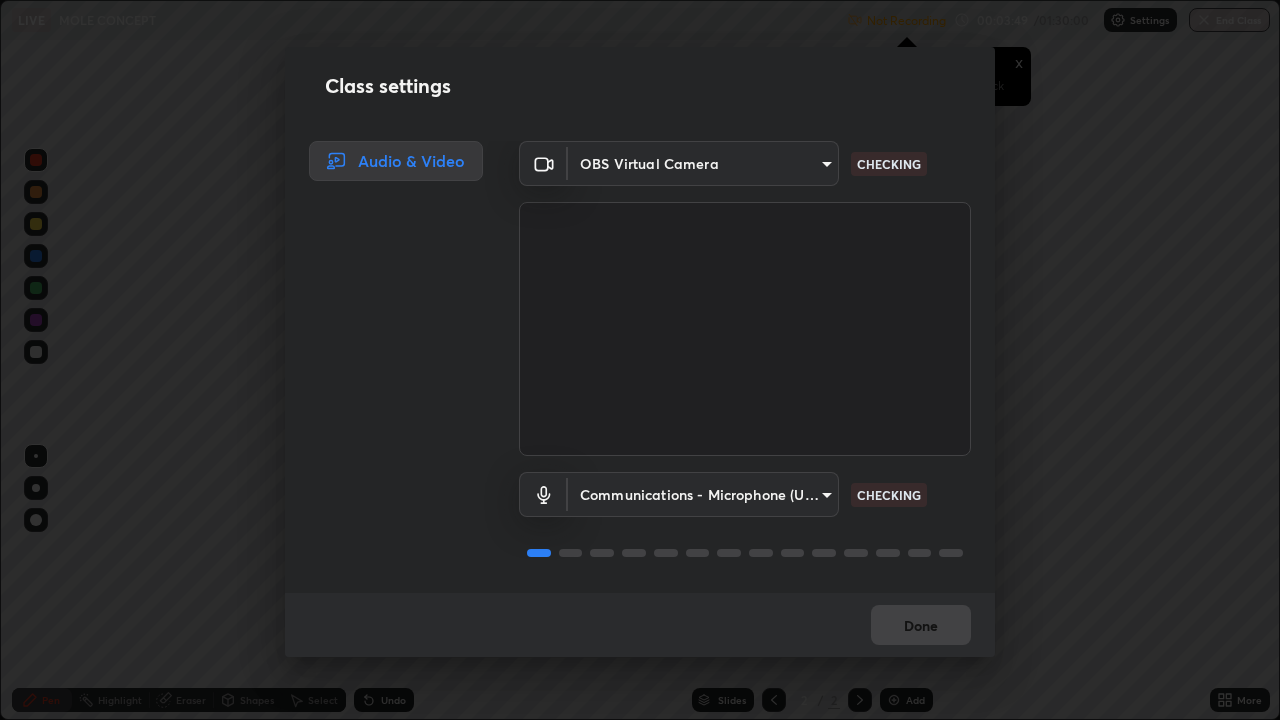 scroll, scrollTop: 2, scrollLeft: 0, axis: vertical 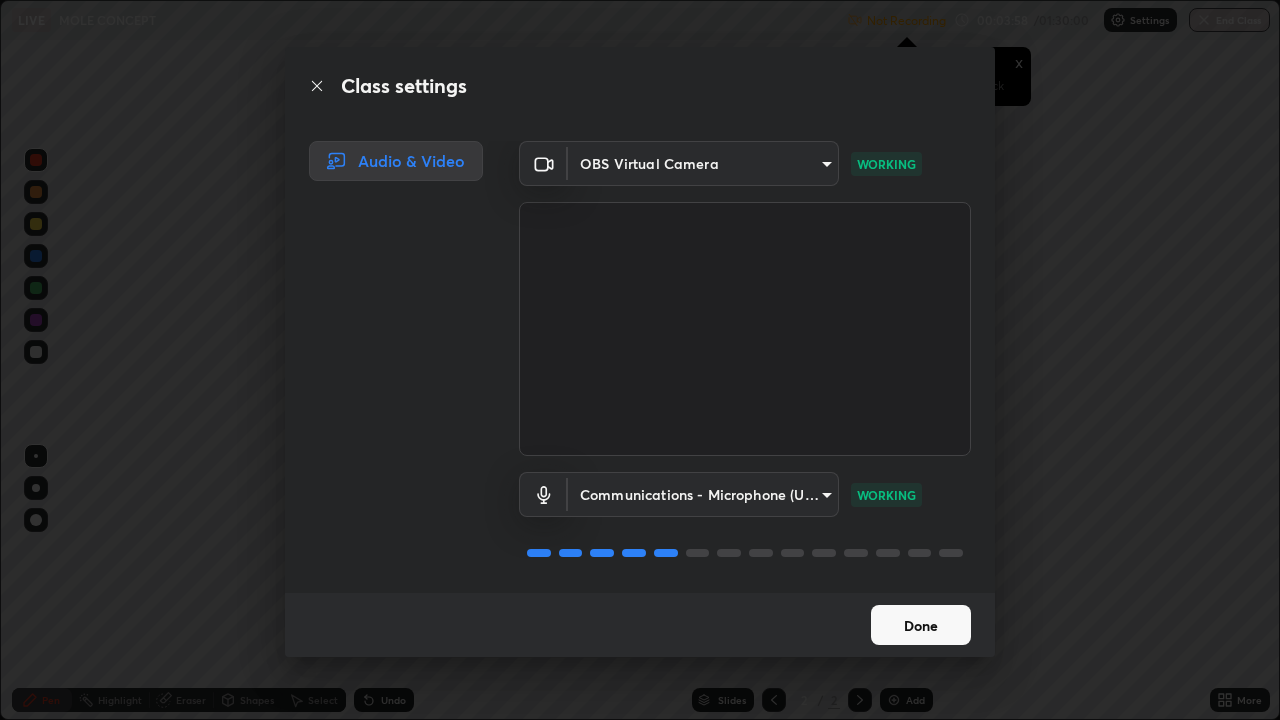 click on "Done" at bounding box center (921, 625) 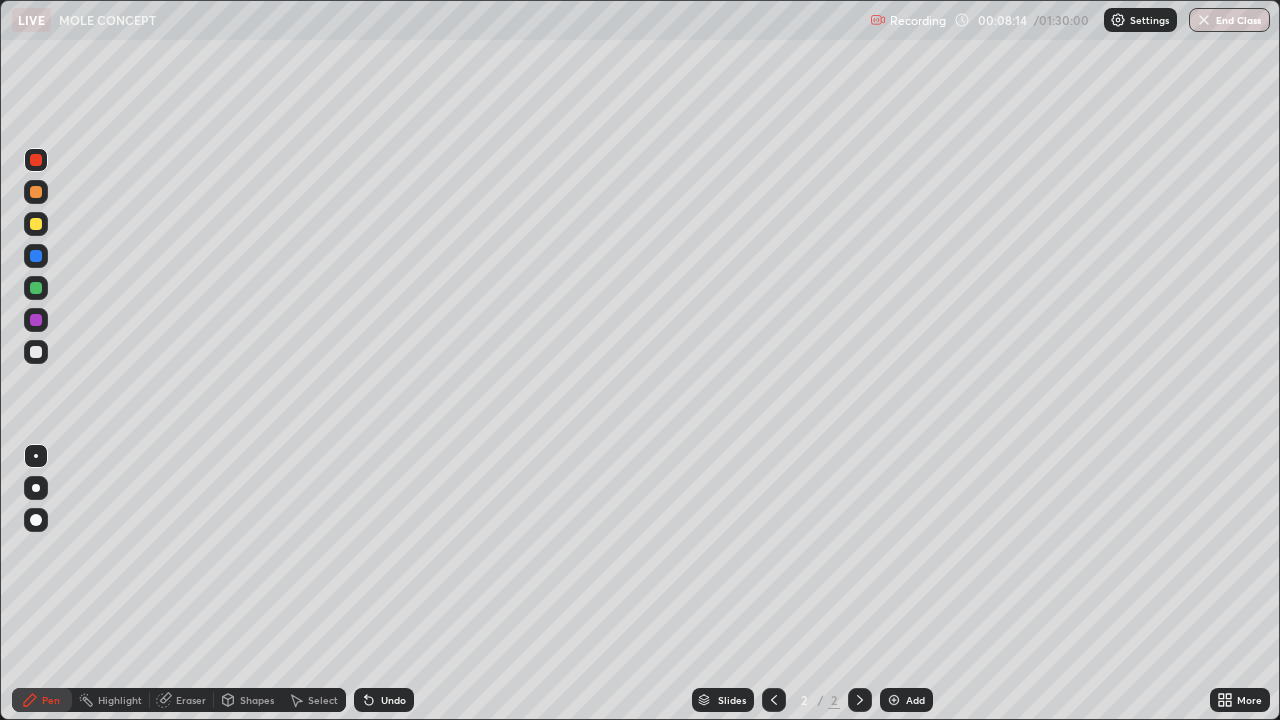 click at bounding box center [894, 700] 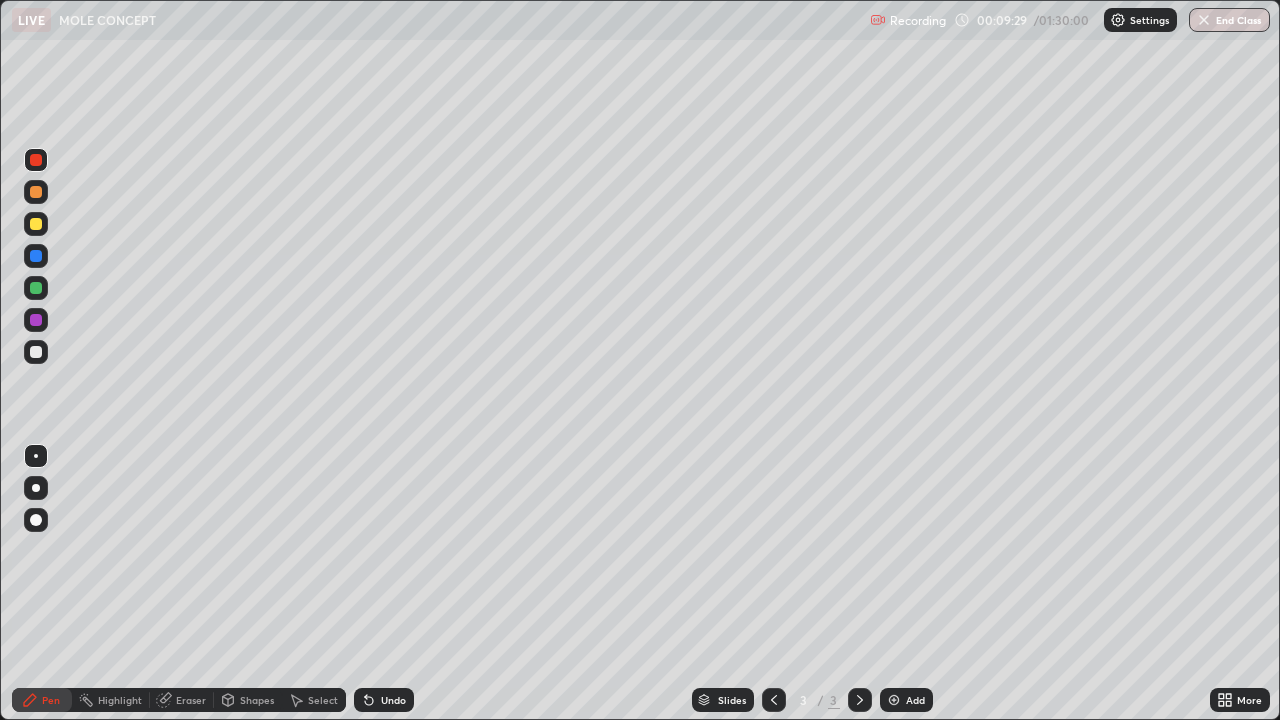 click on "Undo" at bounding box center (393, 700) 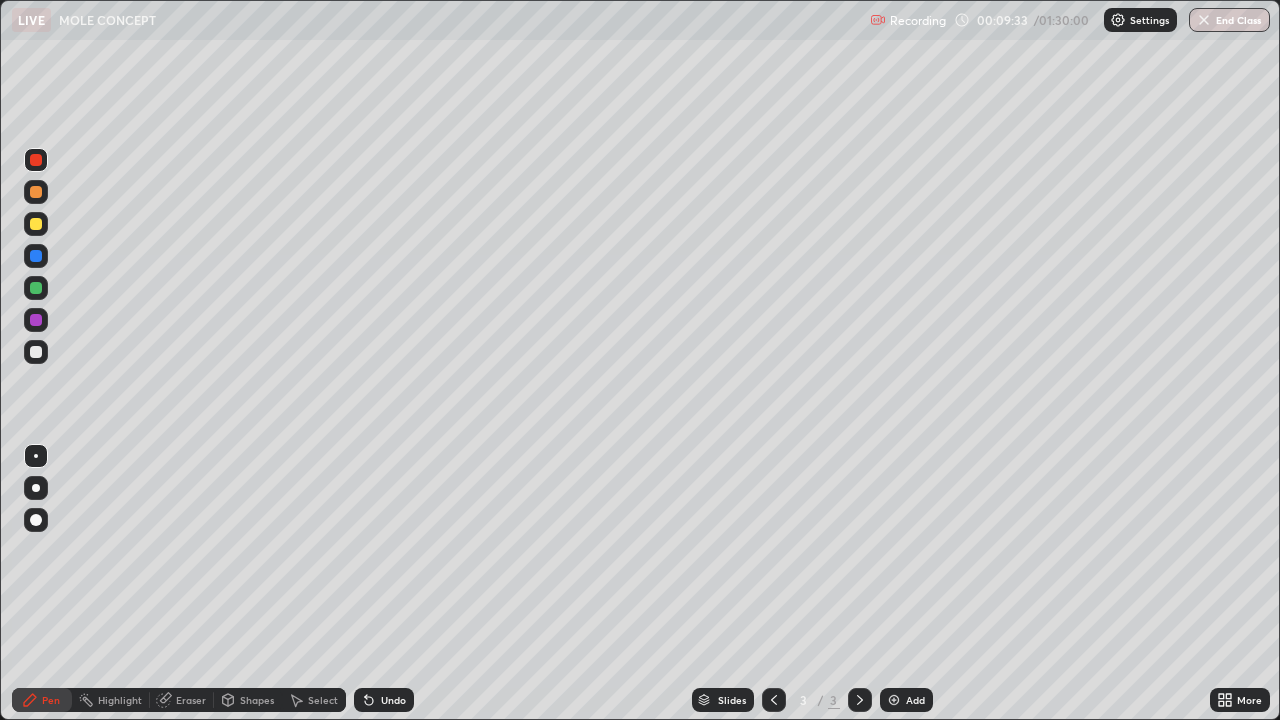 click on "Undo" at bounding box center [384, 700] 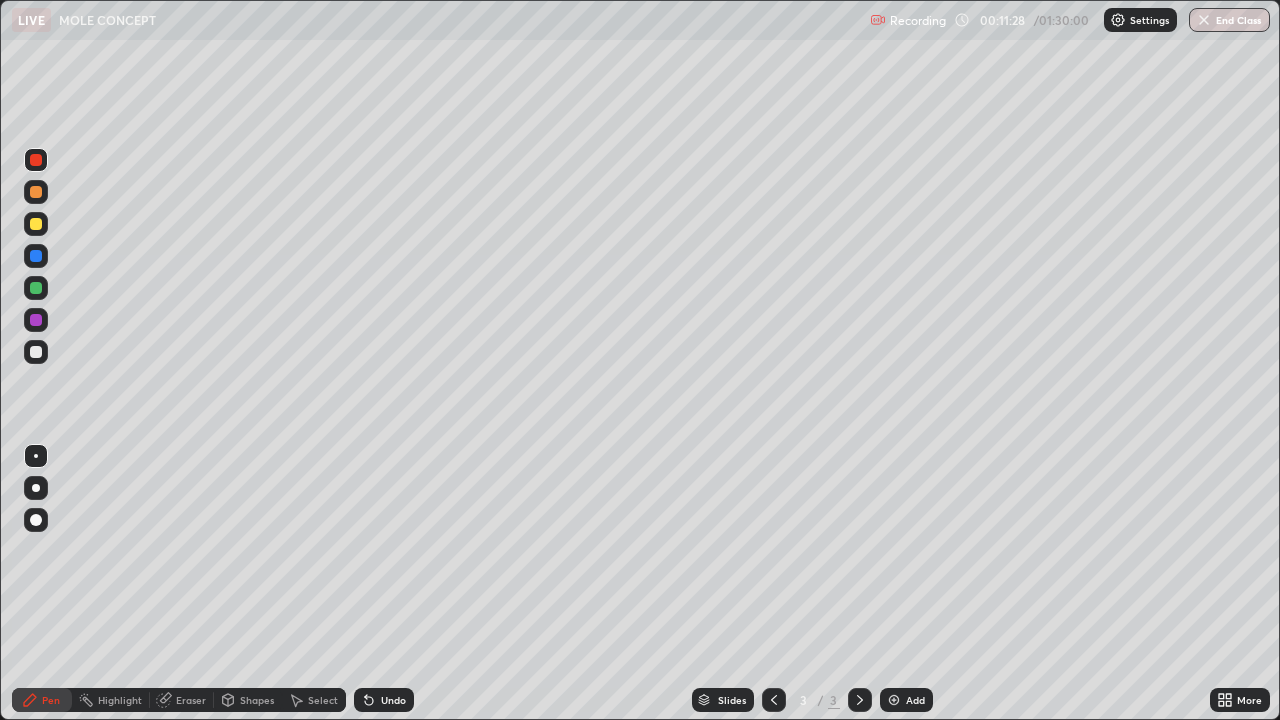 click at bounding box center [36, 352] 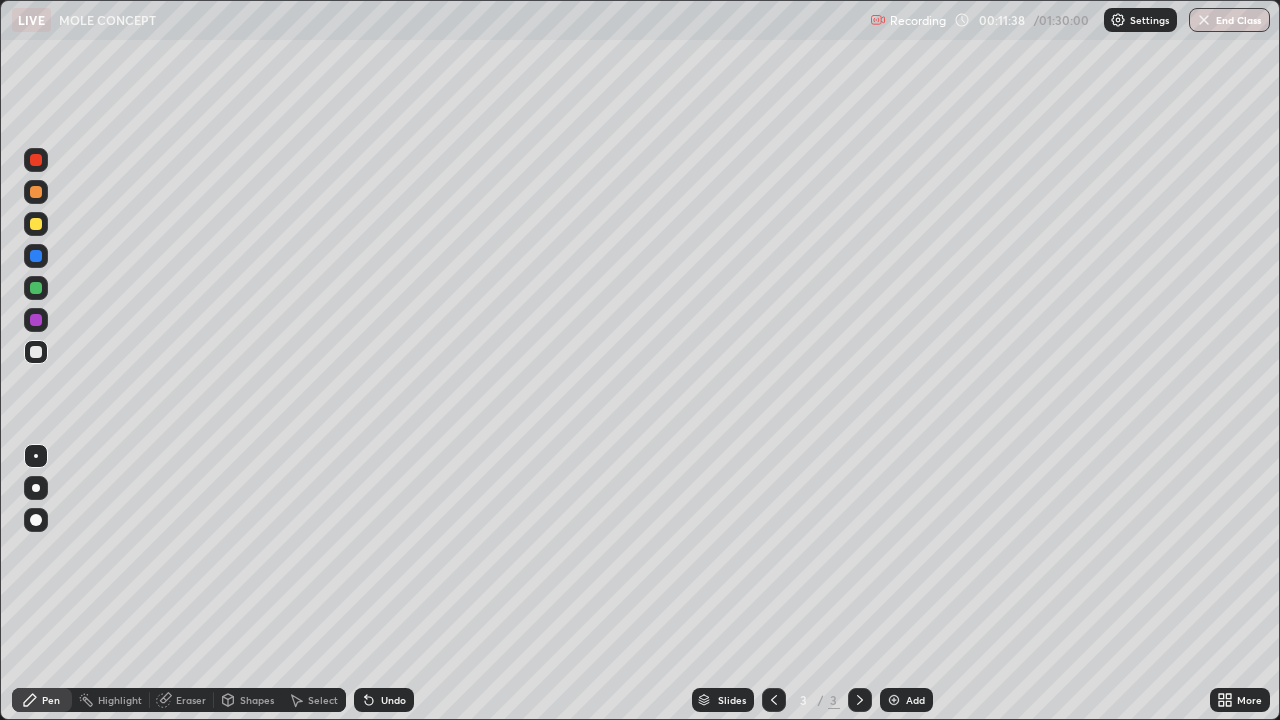 click at bounding box center (36, 160) 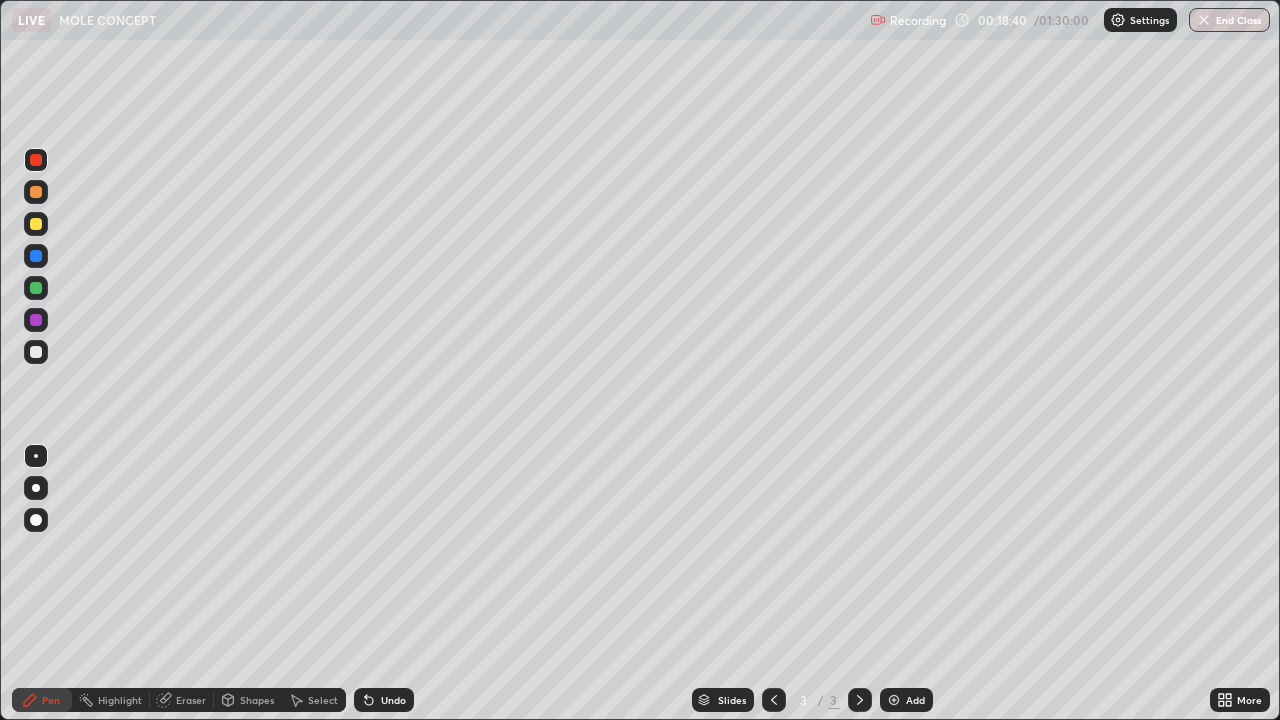 click at bounding box center (36, 352) 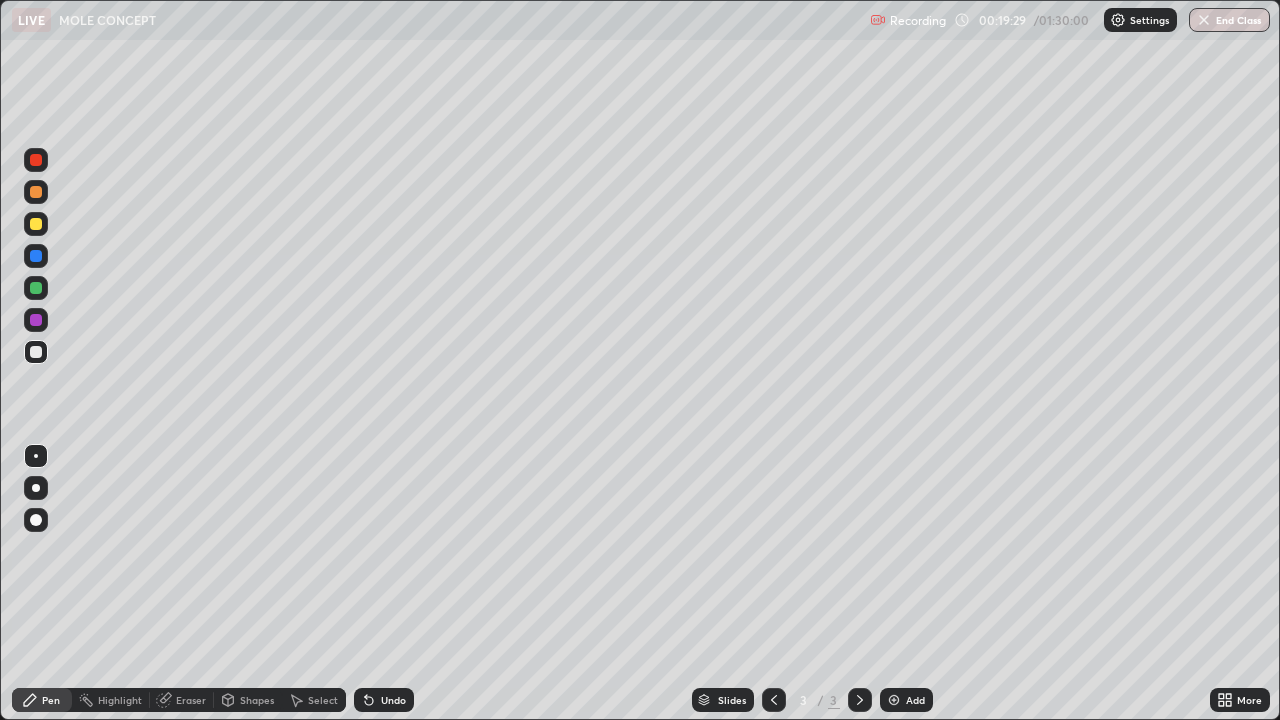 click 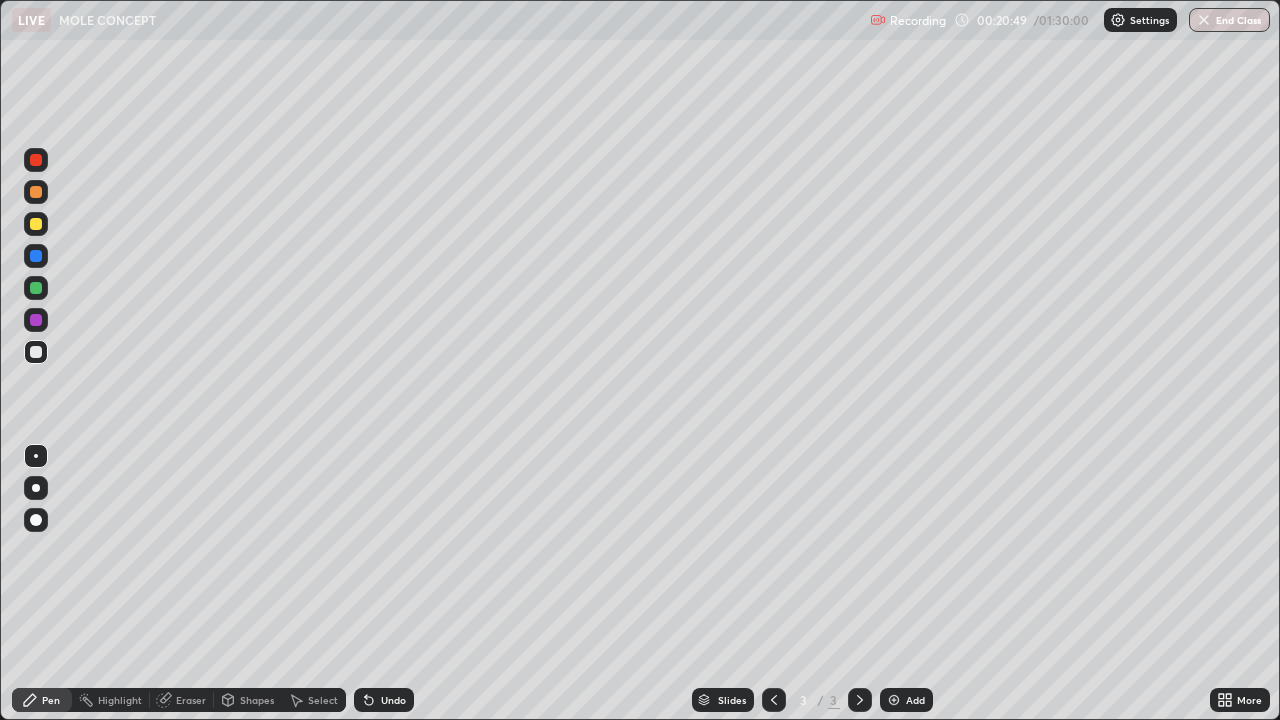 click on "Eraser" at bounding box center (191, 700) 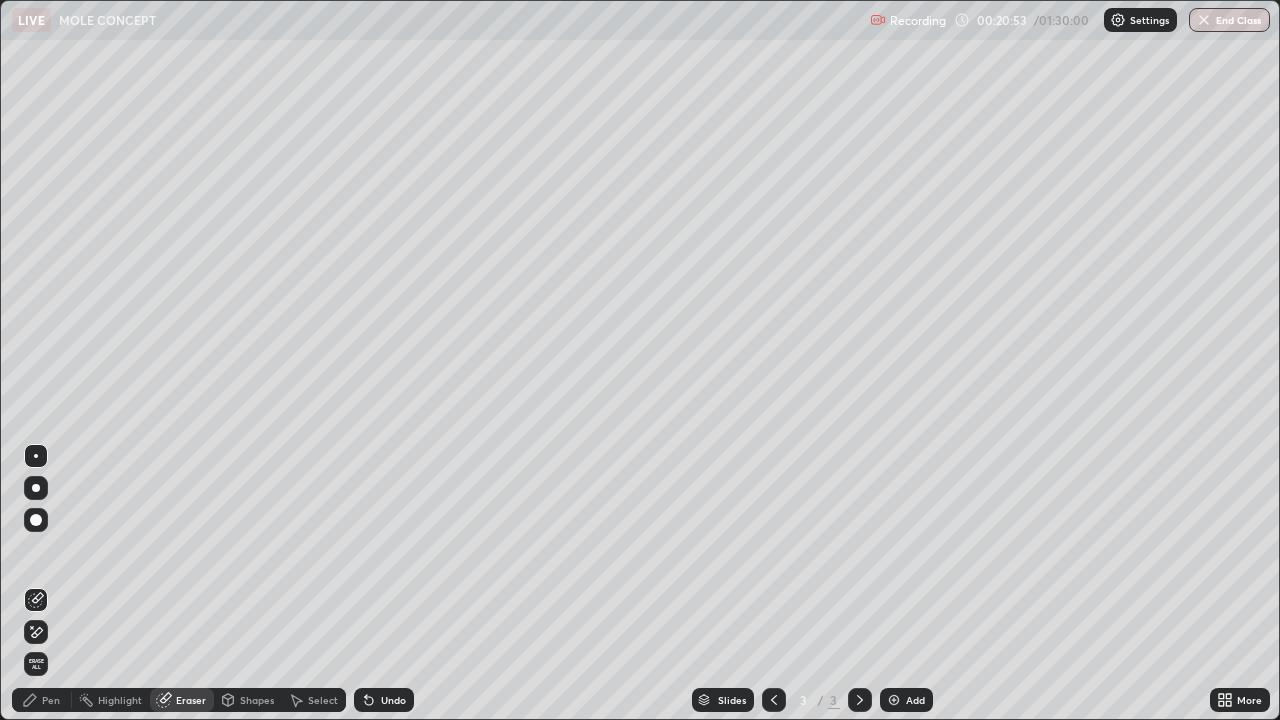 click on "Pen" at bounding box center [51, 700] 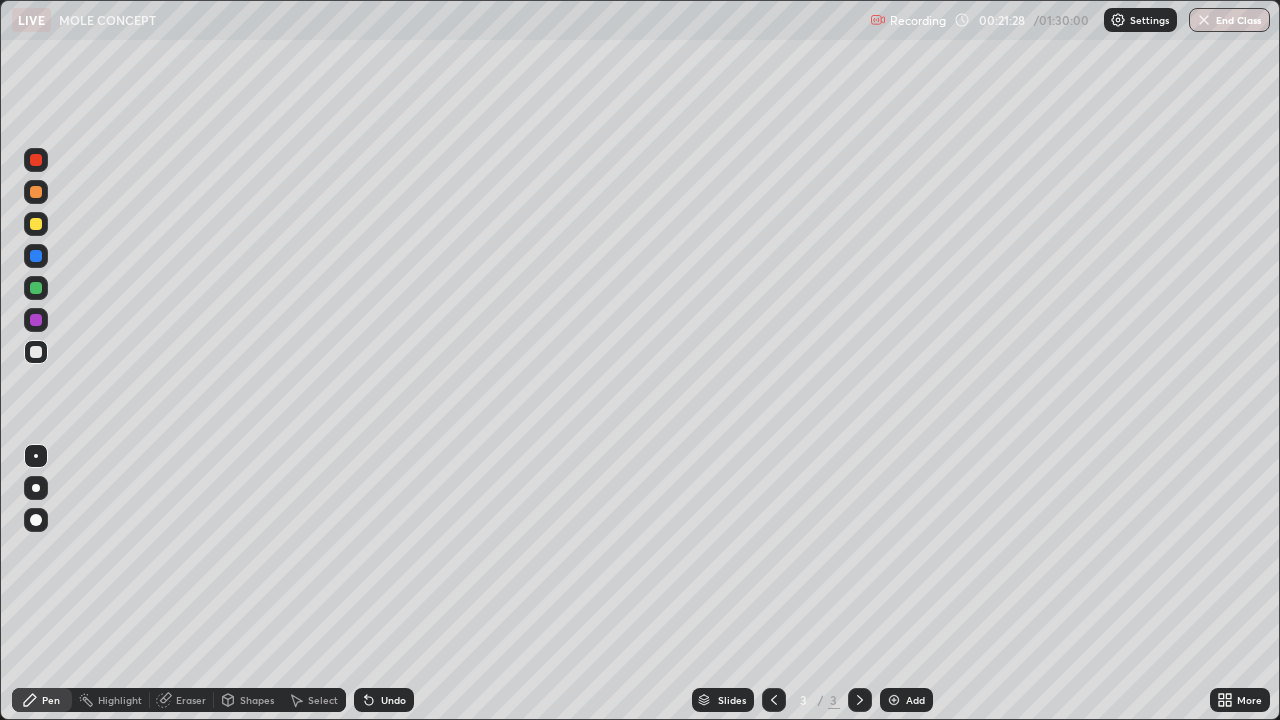 click at bounding box center [860, 700] 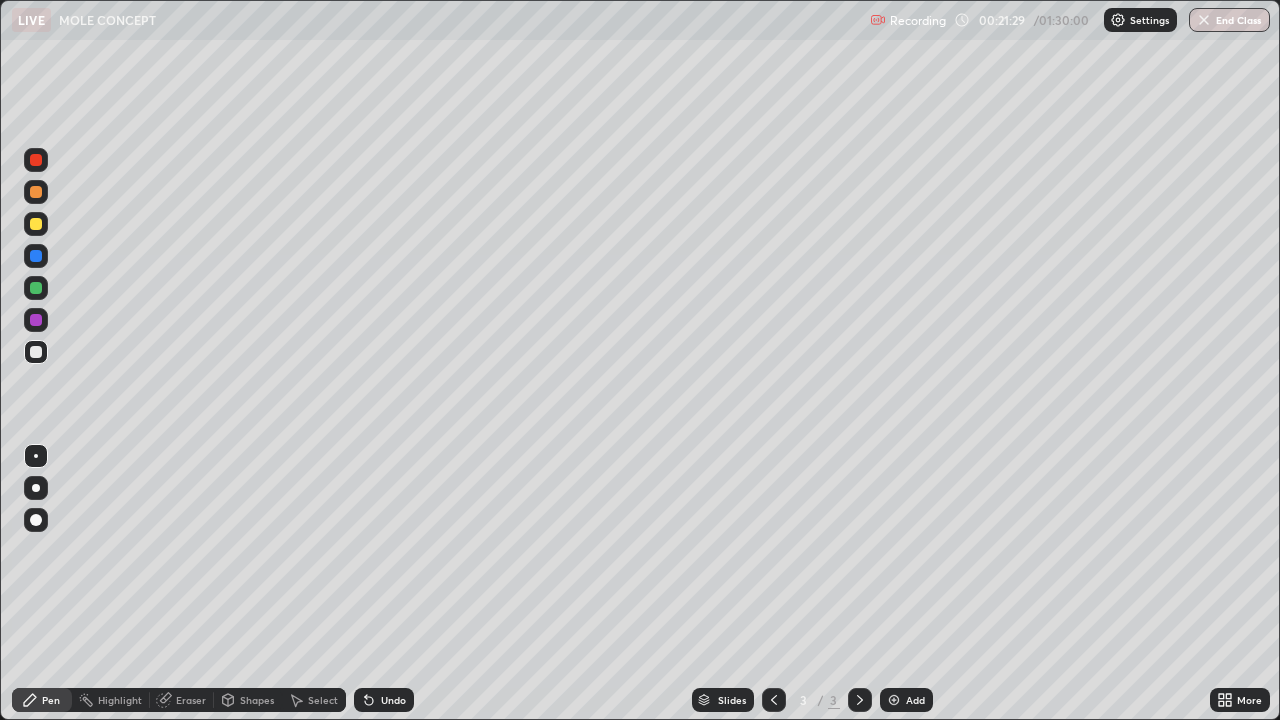 click on "Add" at bounding box center [915, 700] 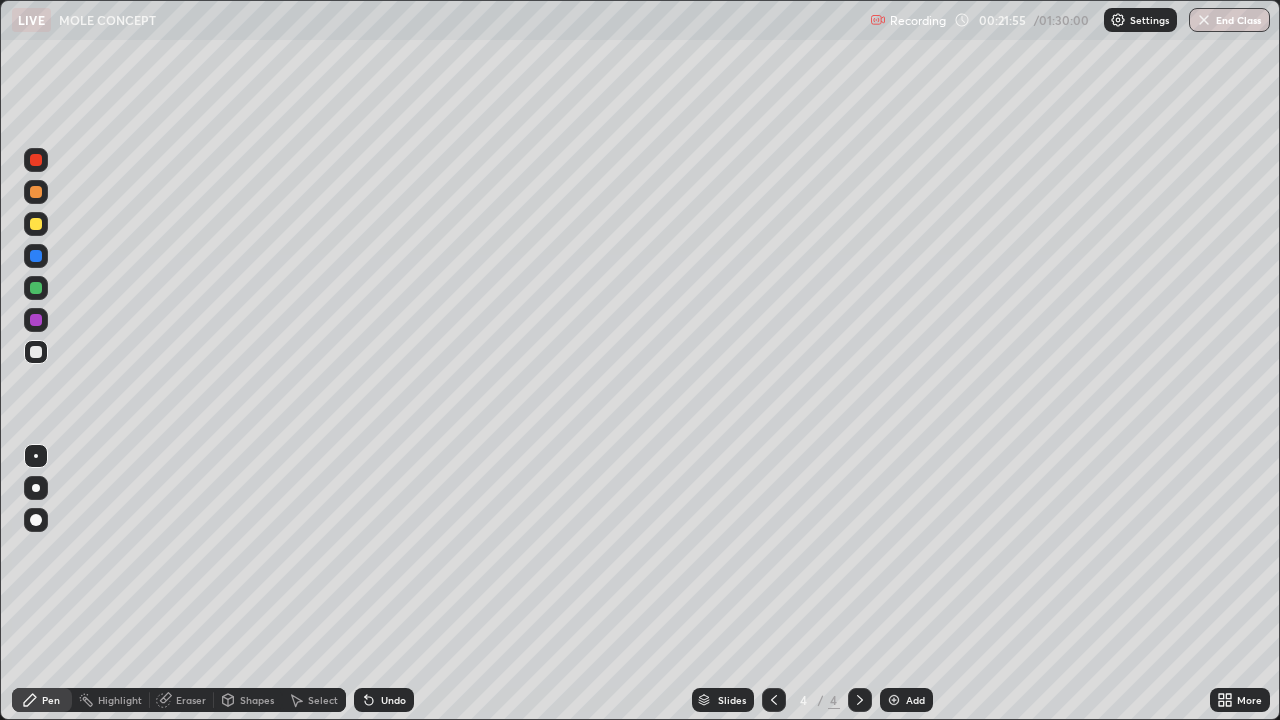 click at bounding box center (36, 224) 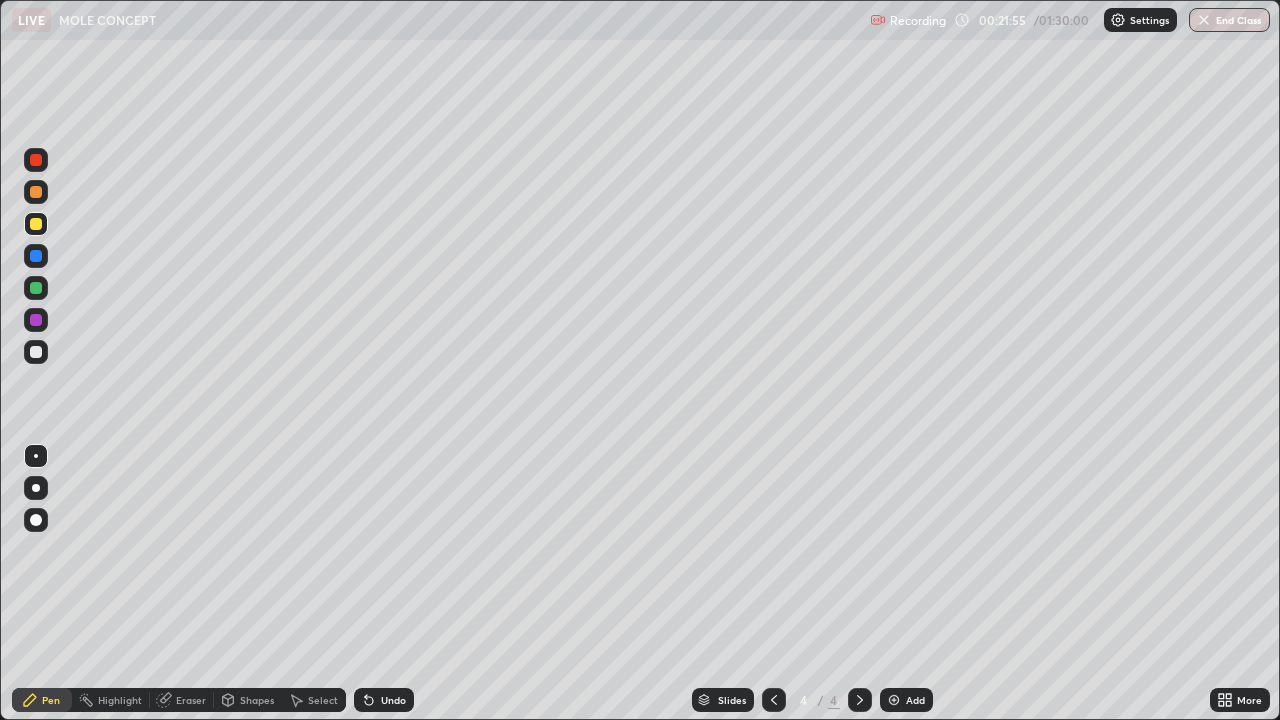 click at bounding box center (36, 224) 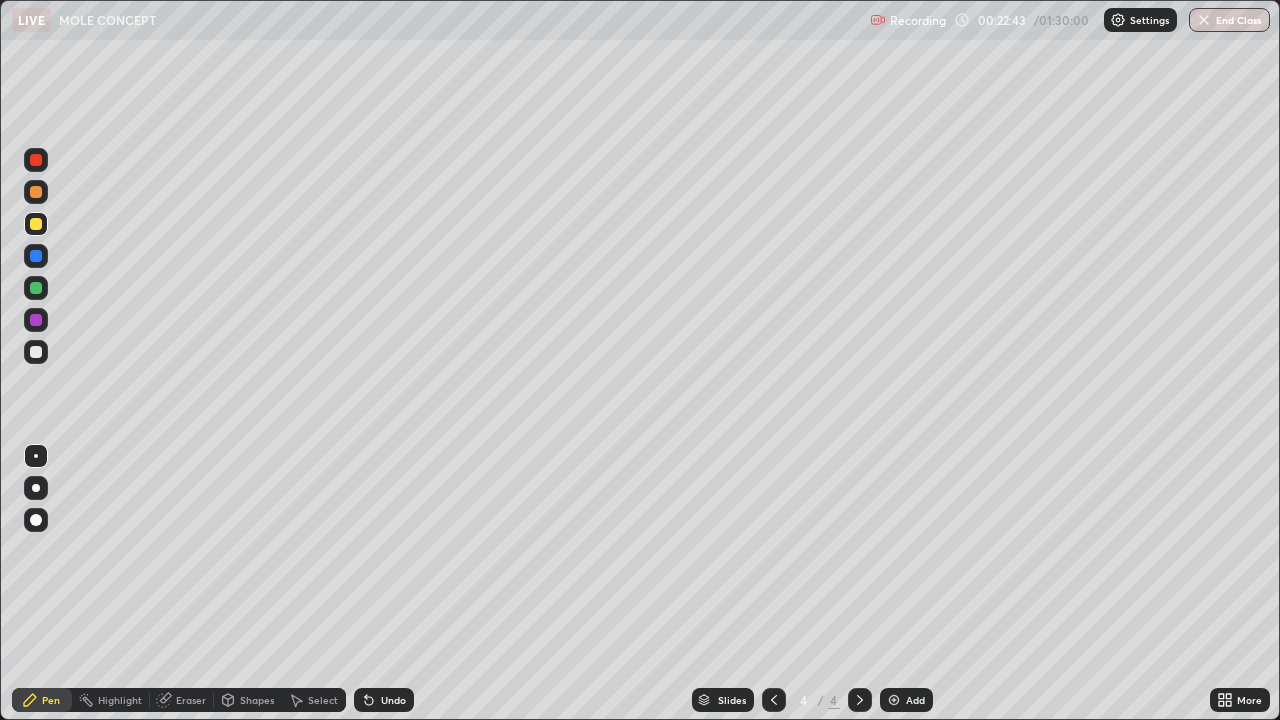 click at bounding box center (36, 160) 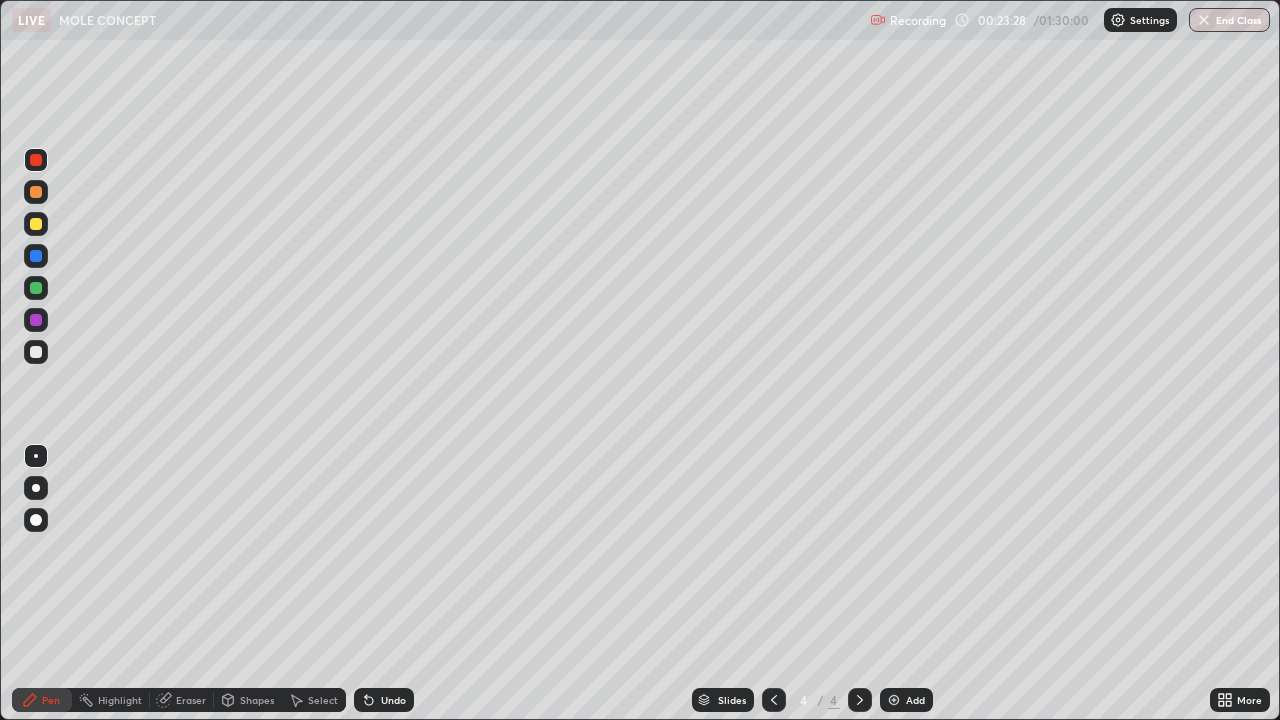 click at bounding box center (36, 352) 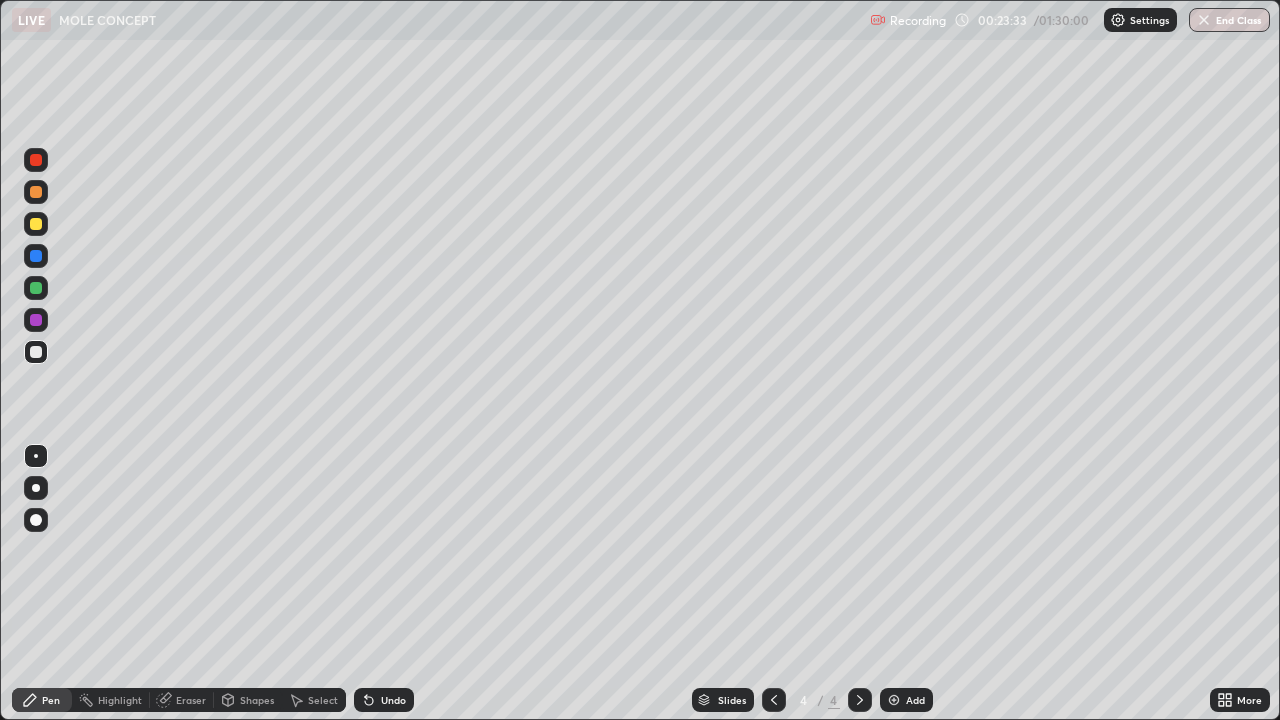 click on "Undo" at bounding box center (393, 700) 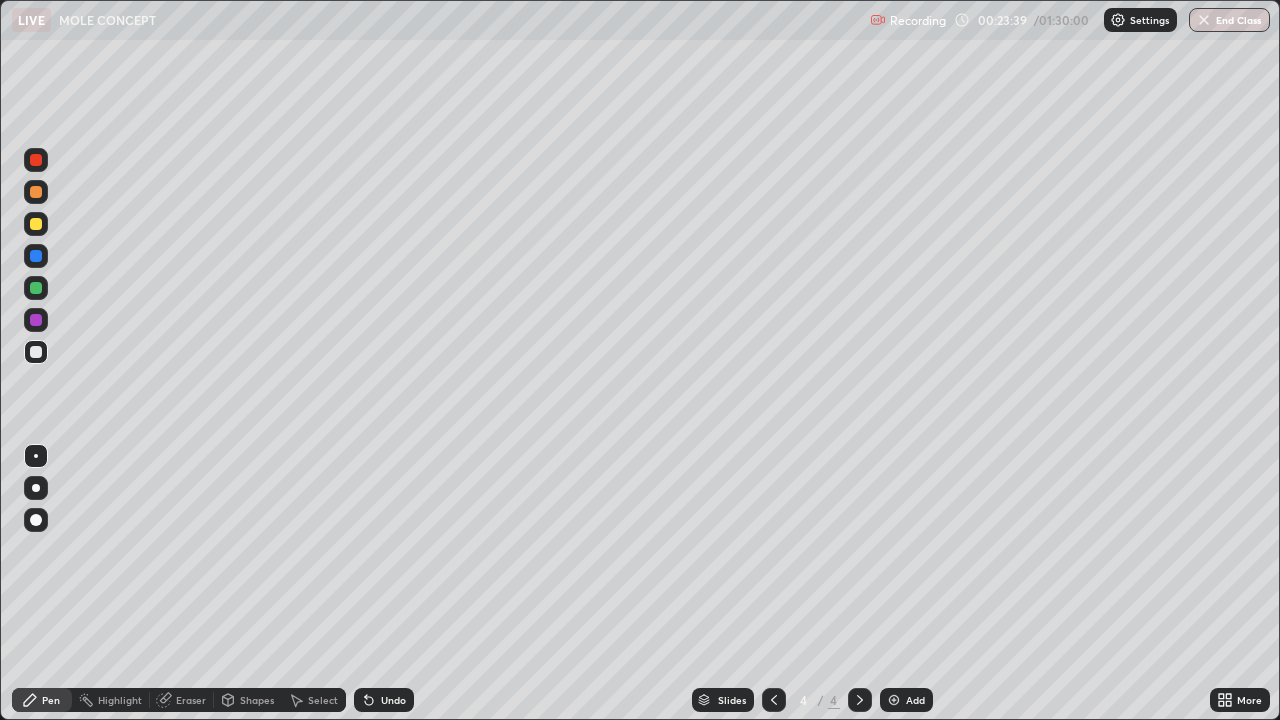 click at bounding box center [36, 160] 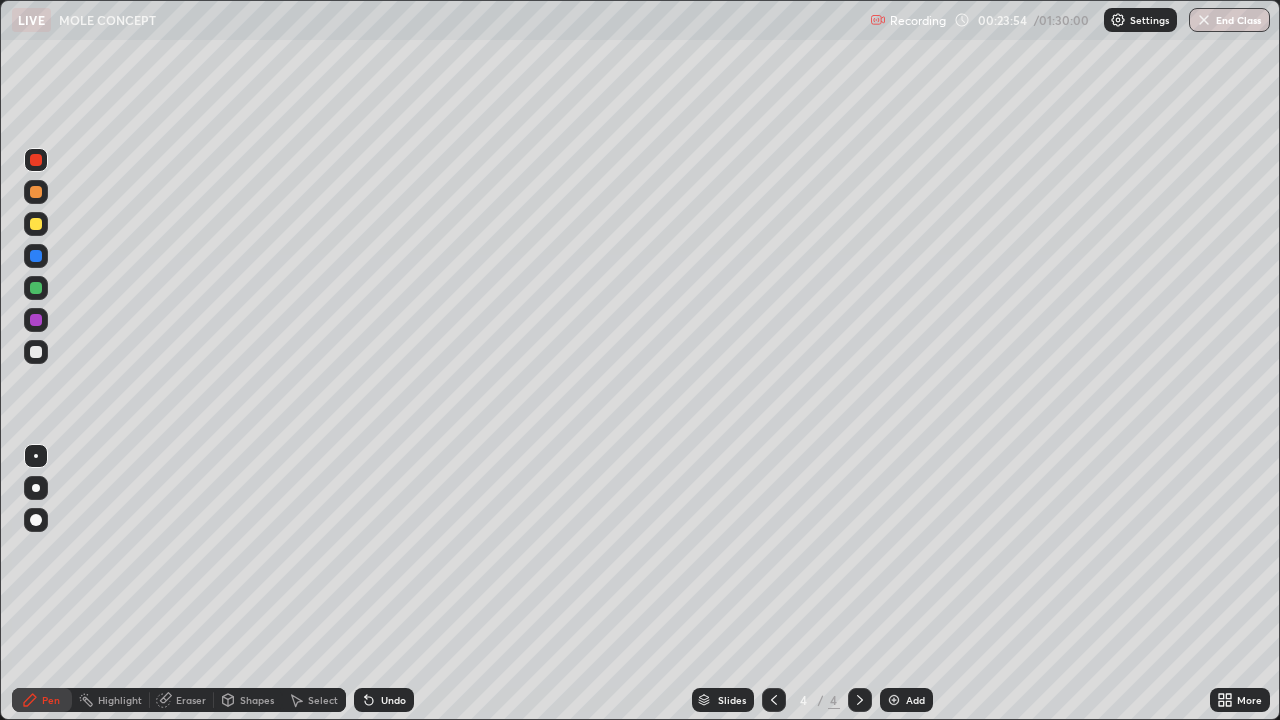 click at bounding box center (36, 352) 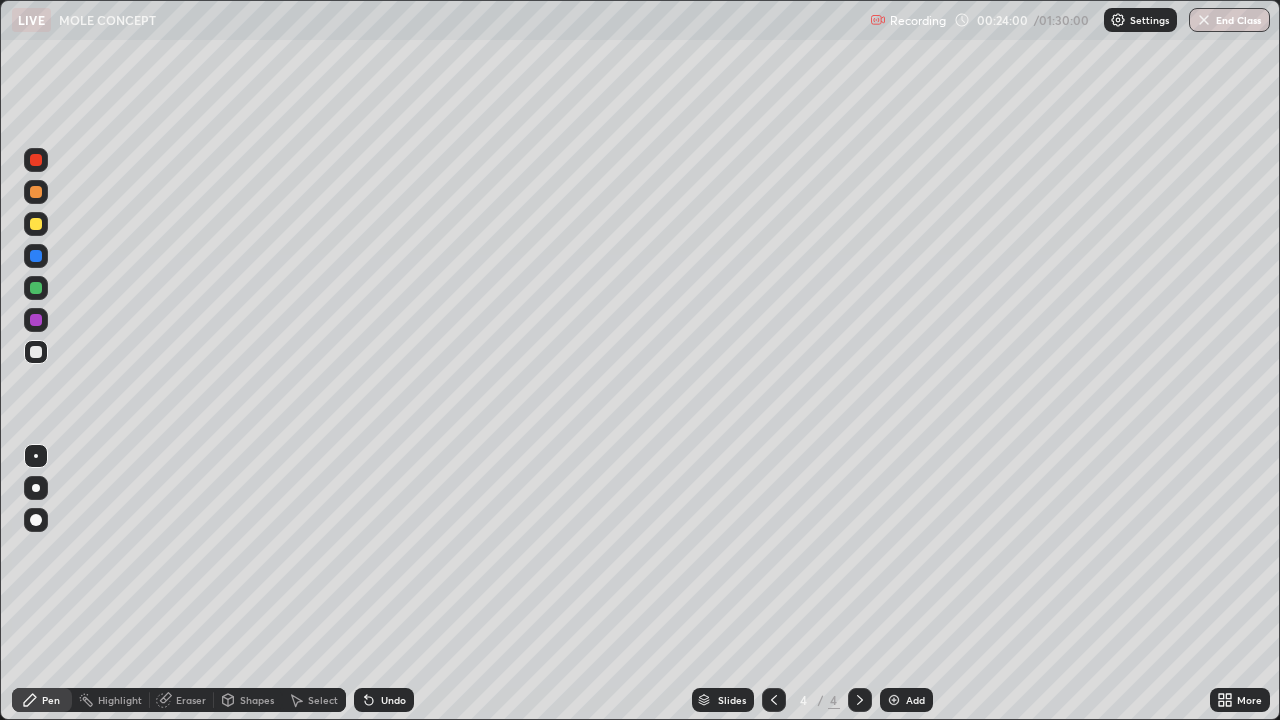 click on "Undo" at bounding box center (393, 700) 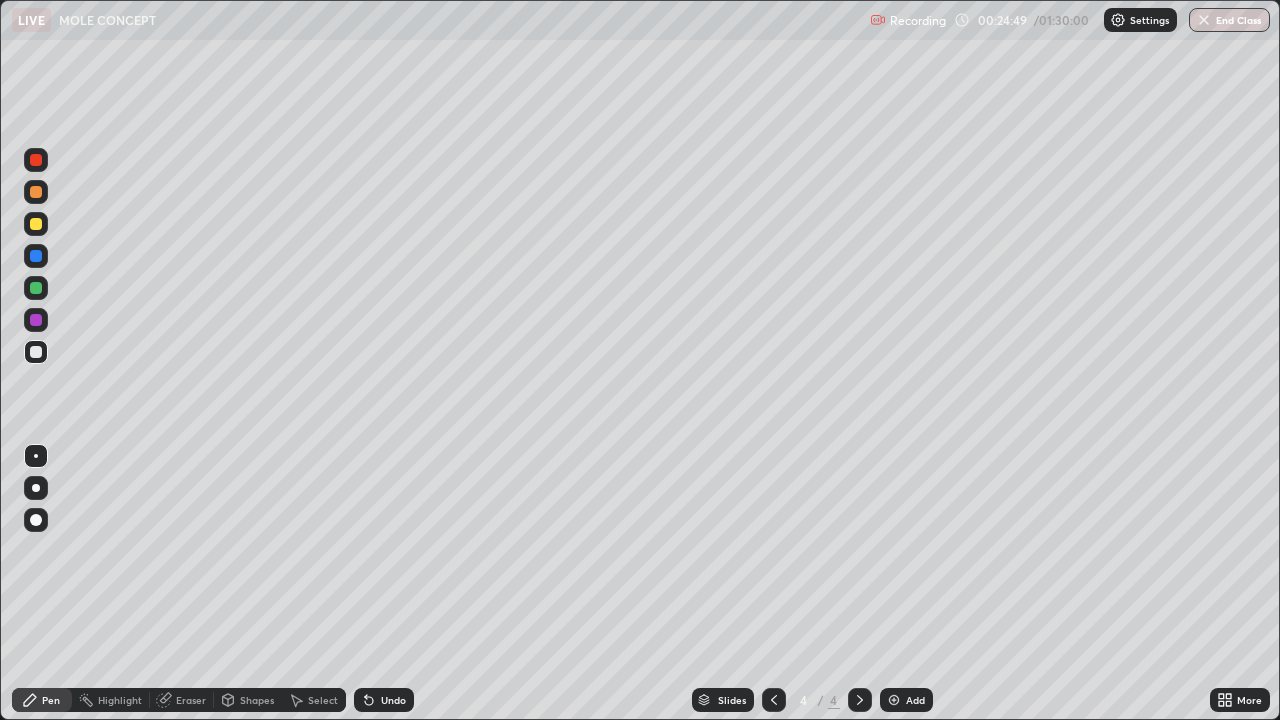 click on "Undo" at bounding box center (393, 700) 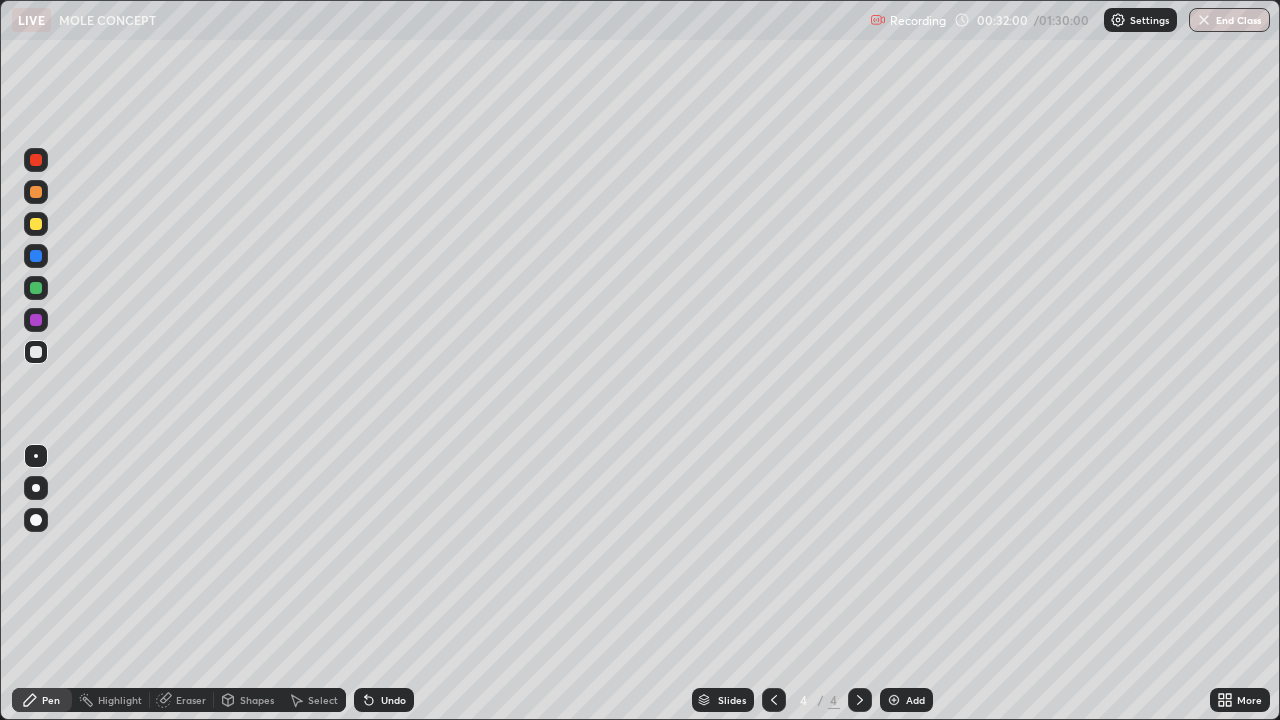 click 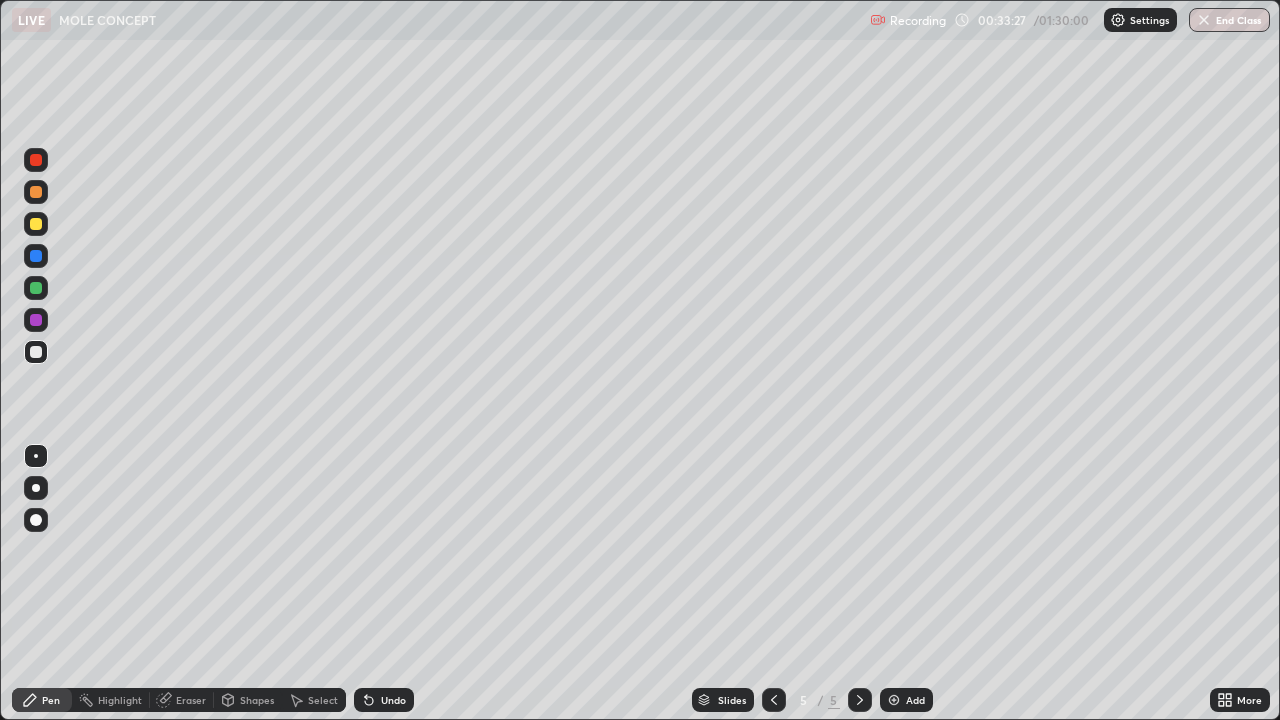 click at bounding box center (36, 160) 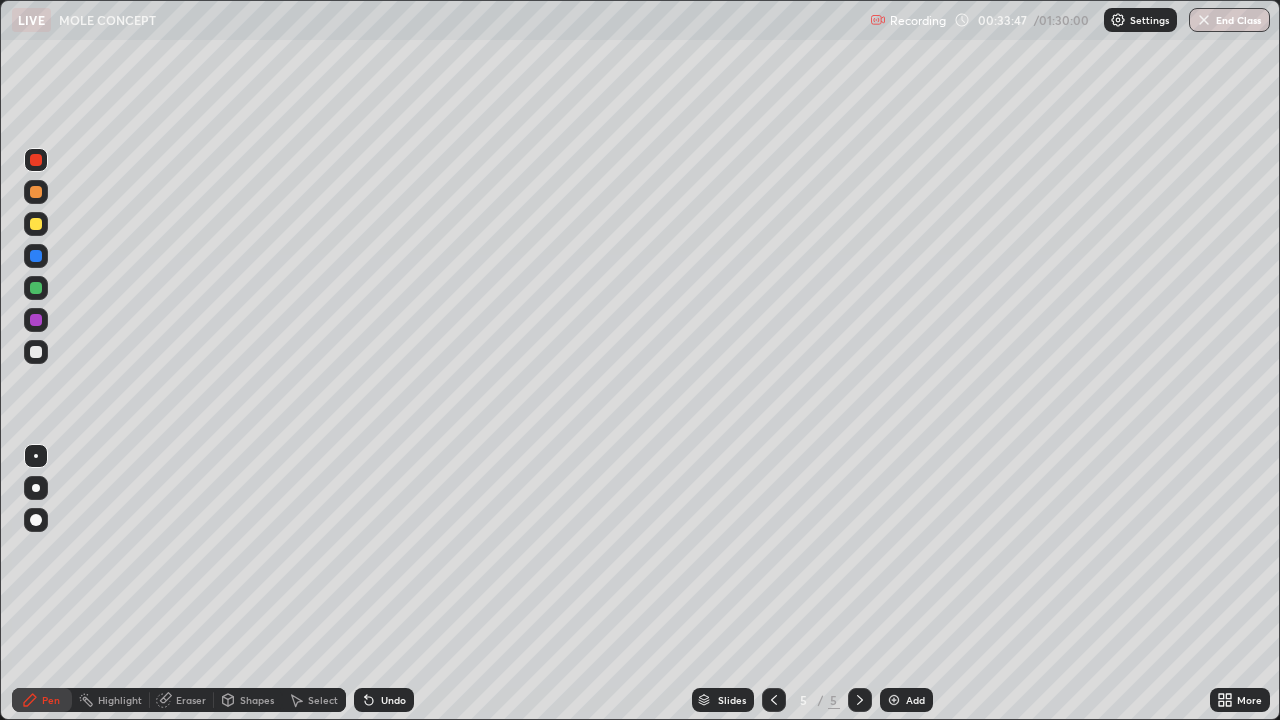 click on "Undo" at bounding box center (393, 700) 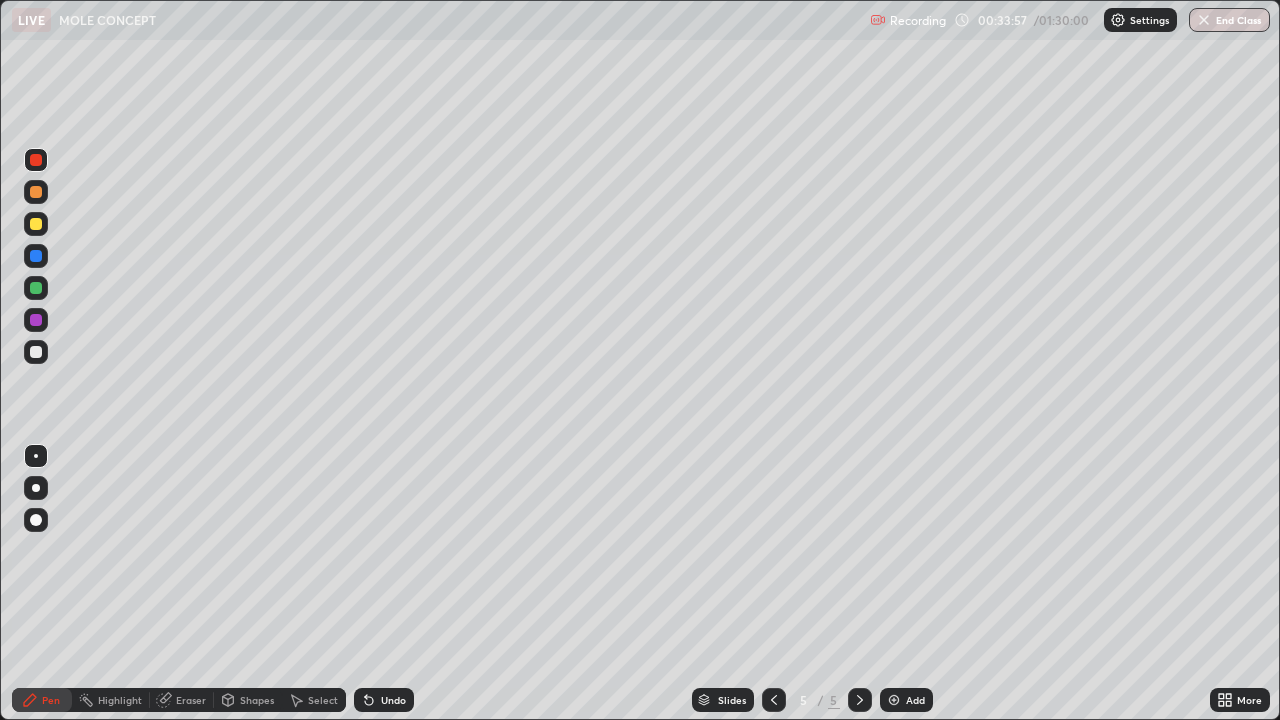 click on "Undo" at bounding box center [384, 700] 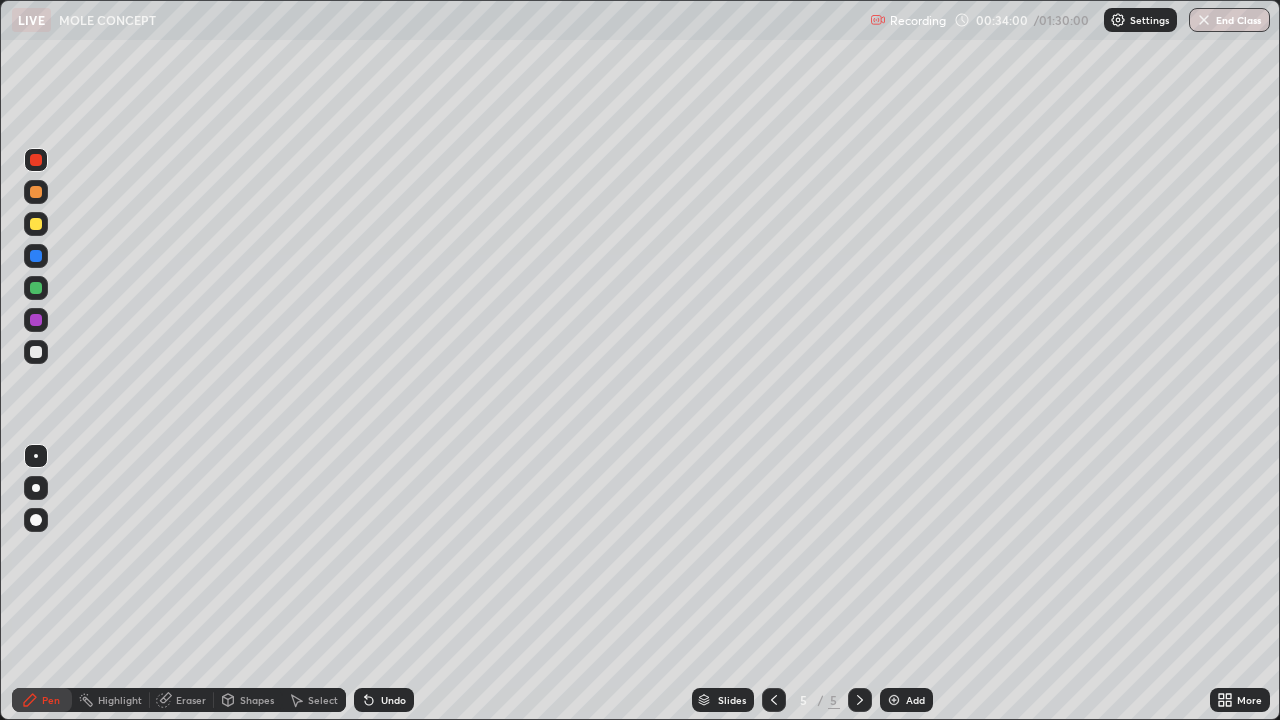 click 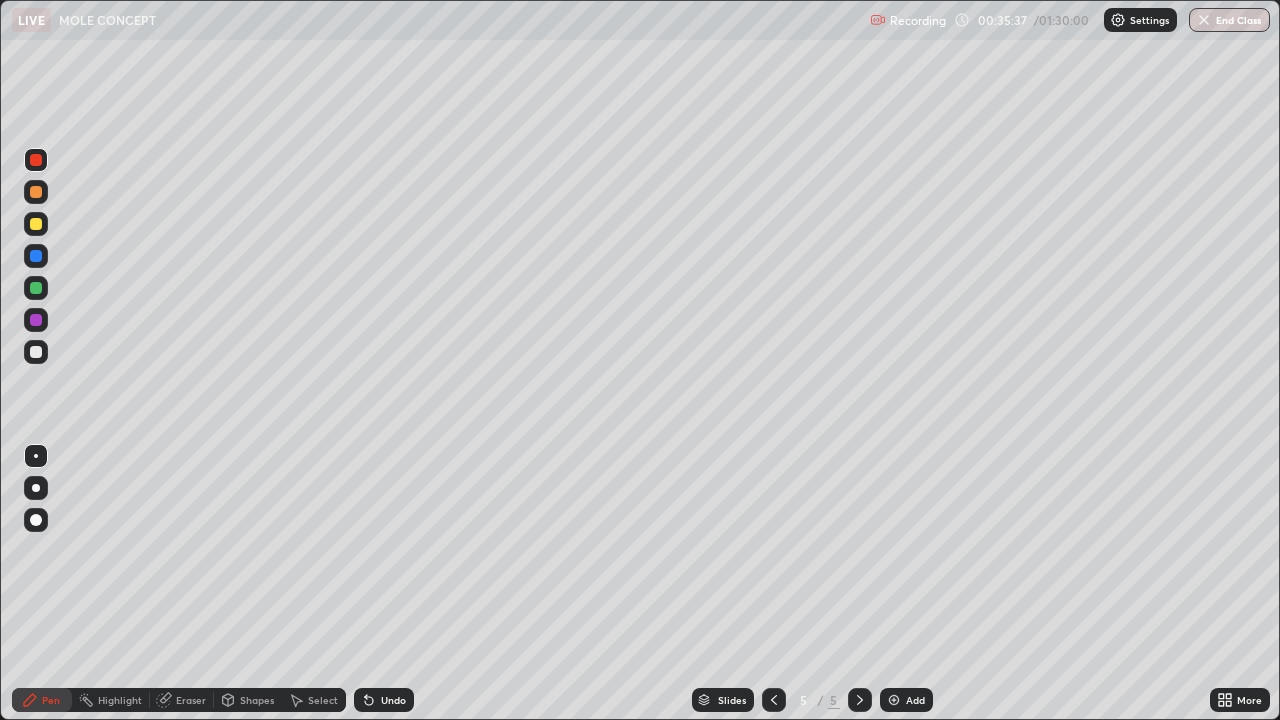 click 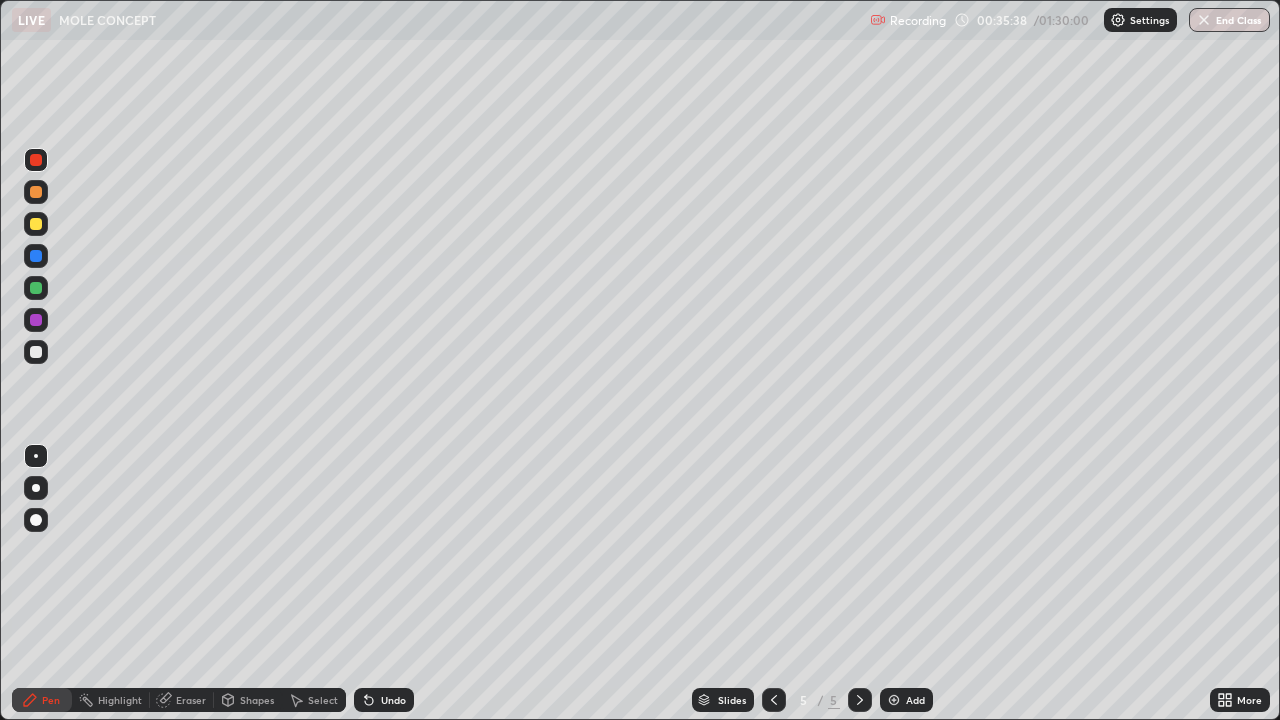 click on "Add" at bounding box center [915, 700] 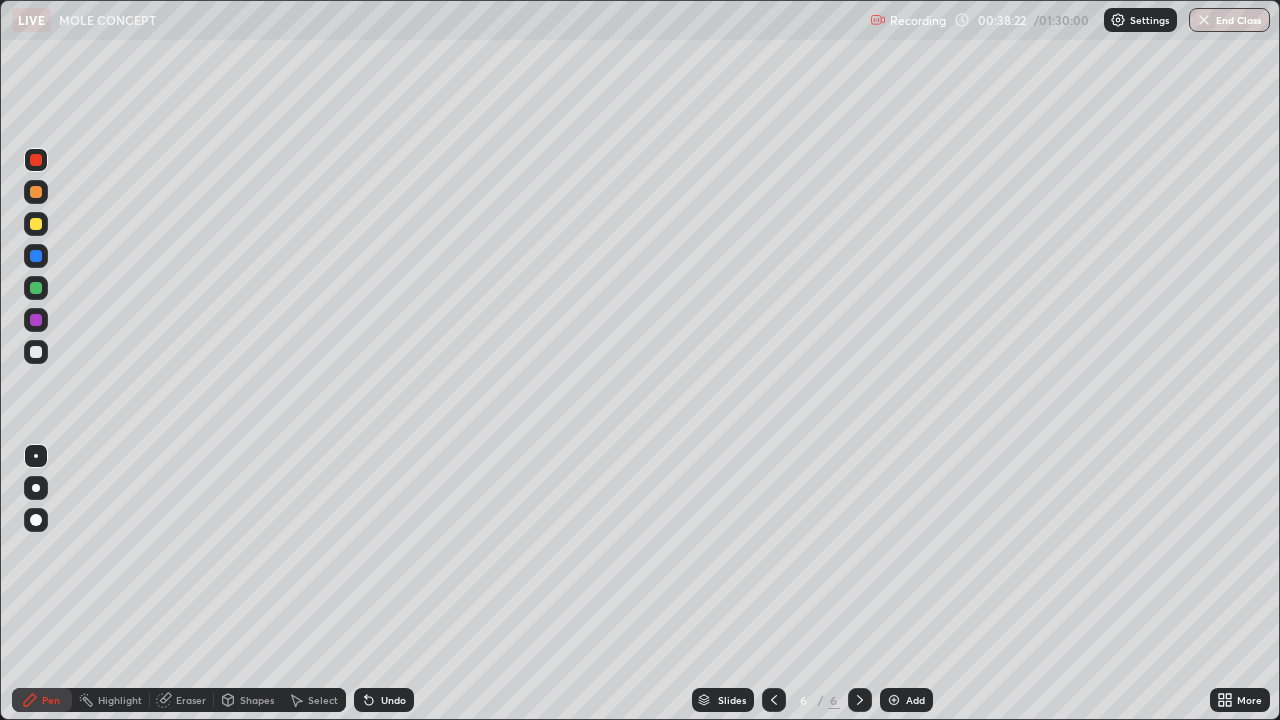 click at bounding box center [36, 224] 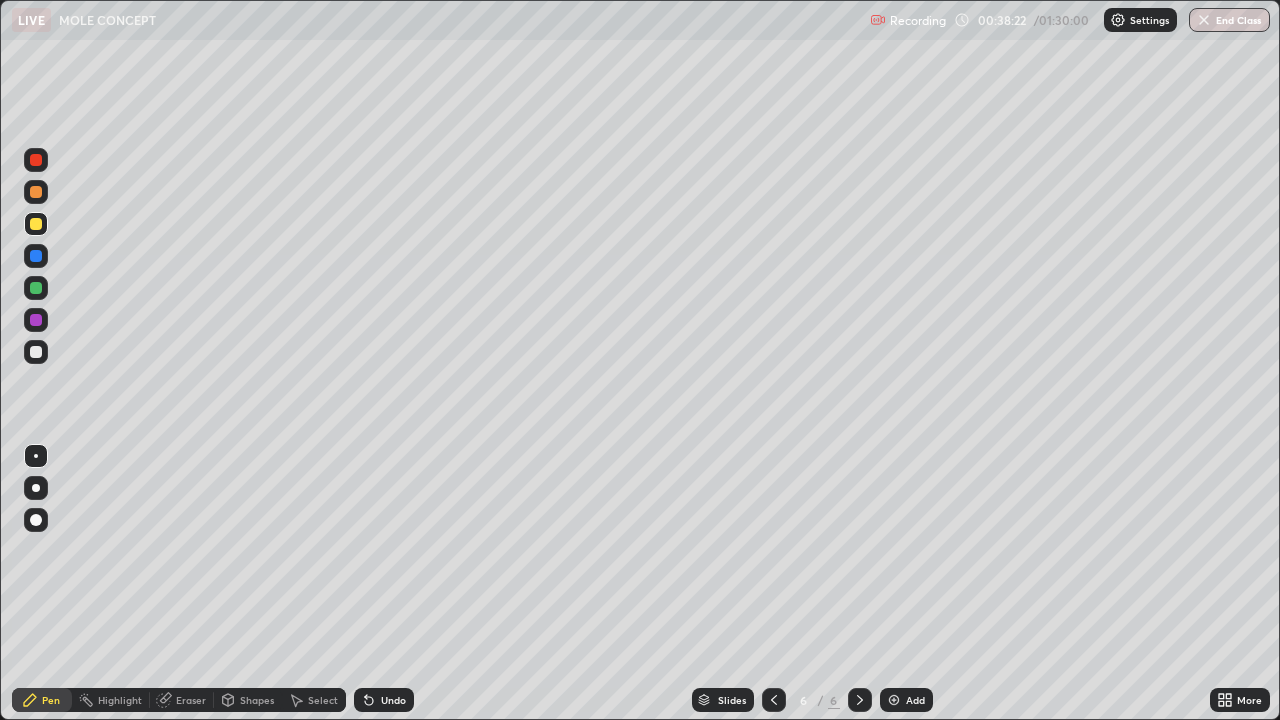 click at bounding box center (36, 224) 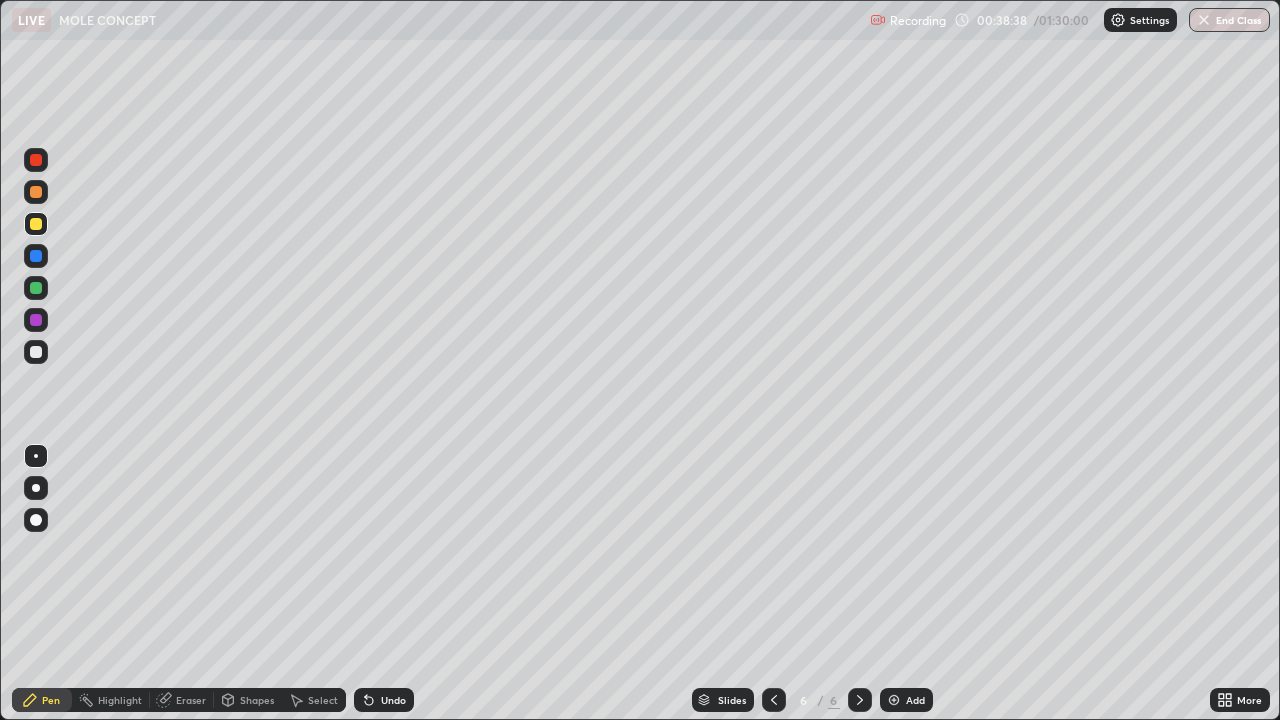 click 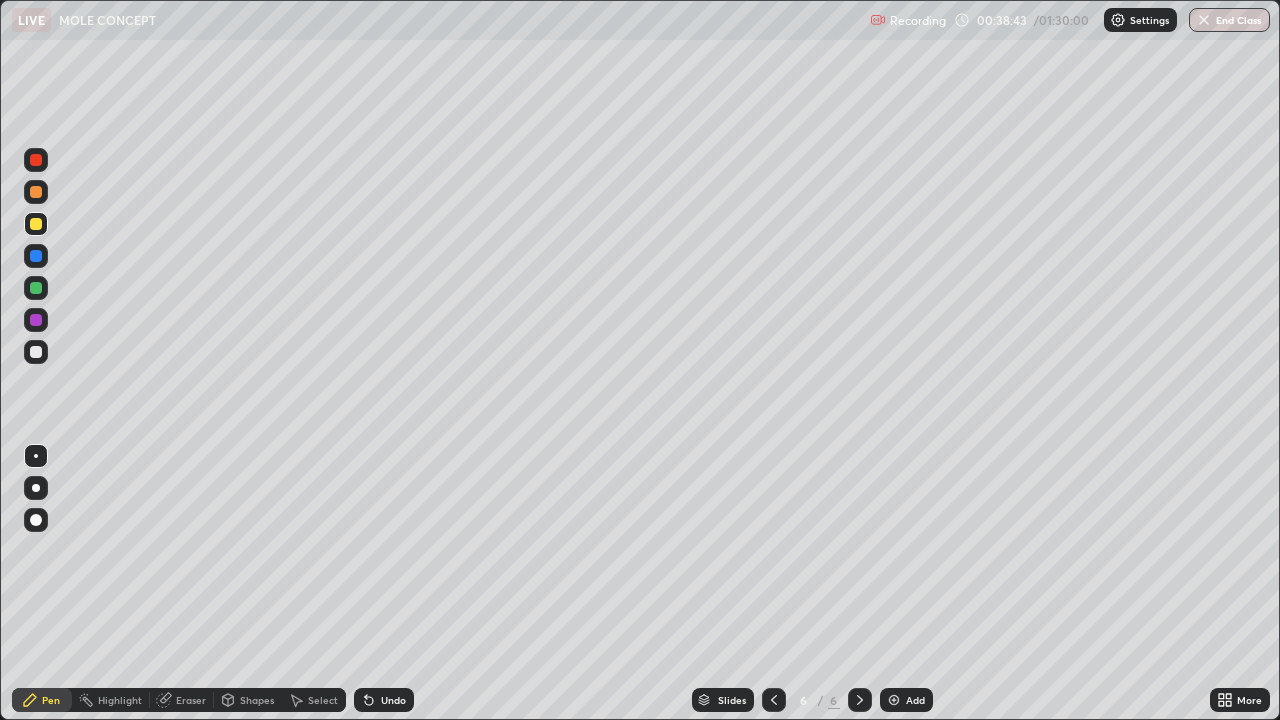click on "Add" at bounding box center (906, 700) 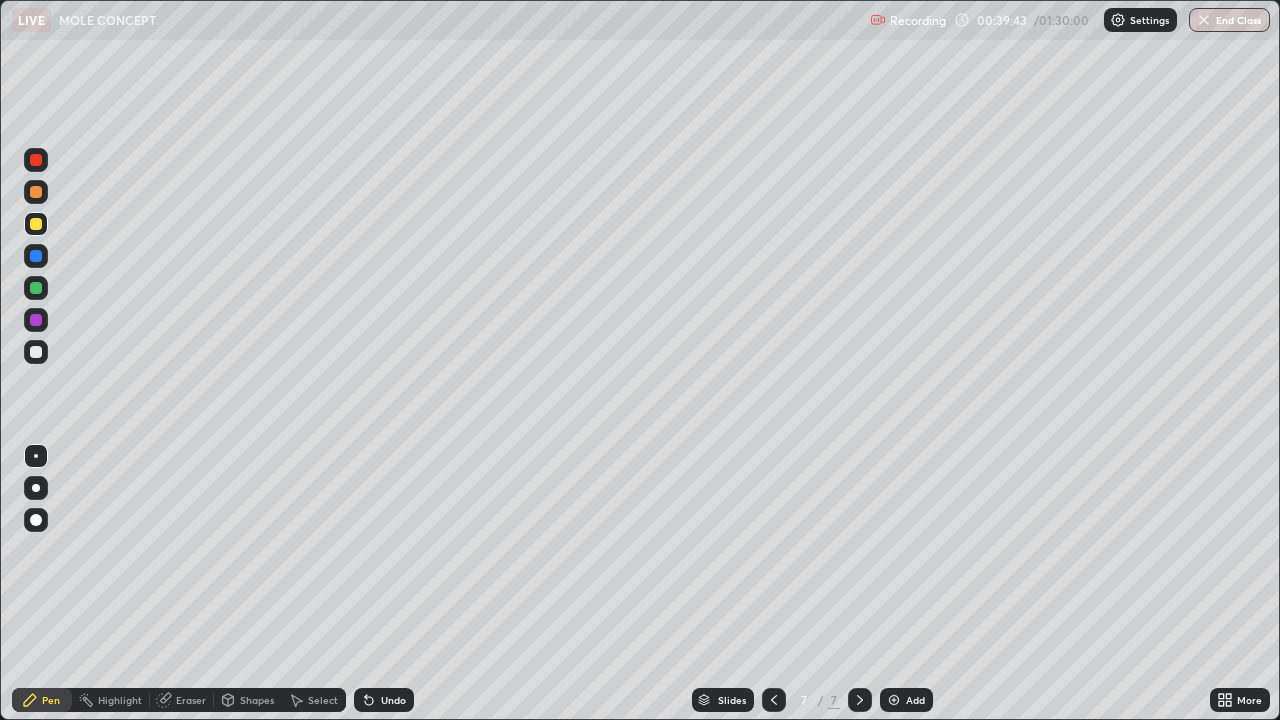 click on "Add" at bounding box center (906, 700) 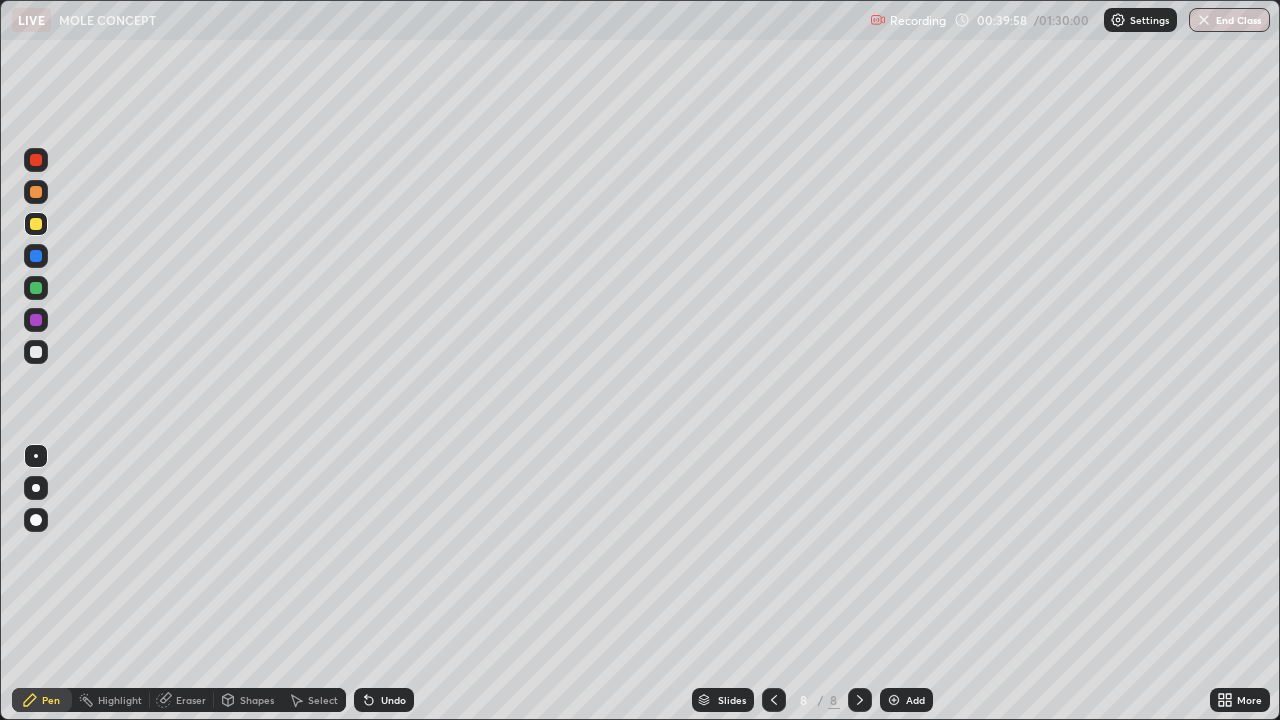click on "Undo" at bounding box center (393, 700) 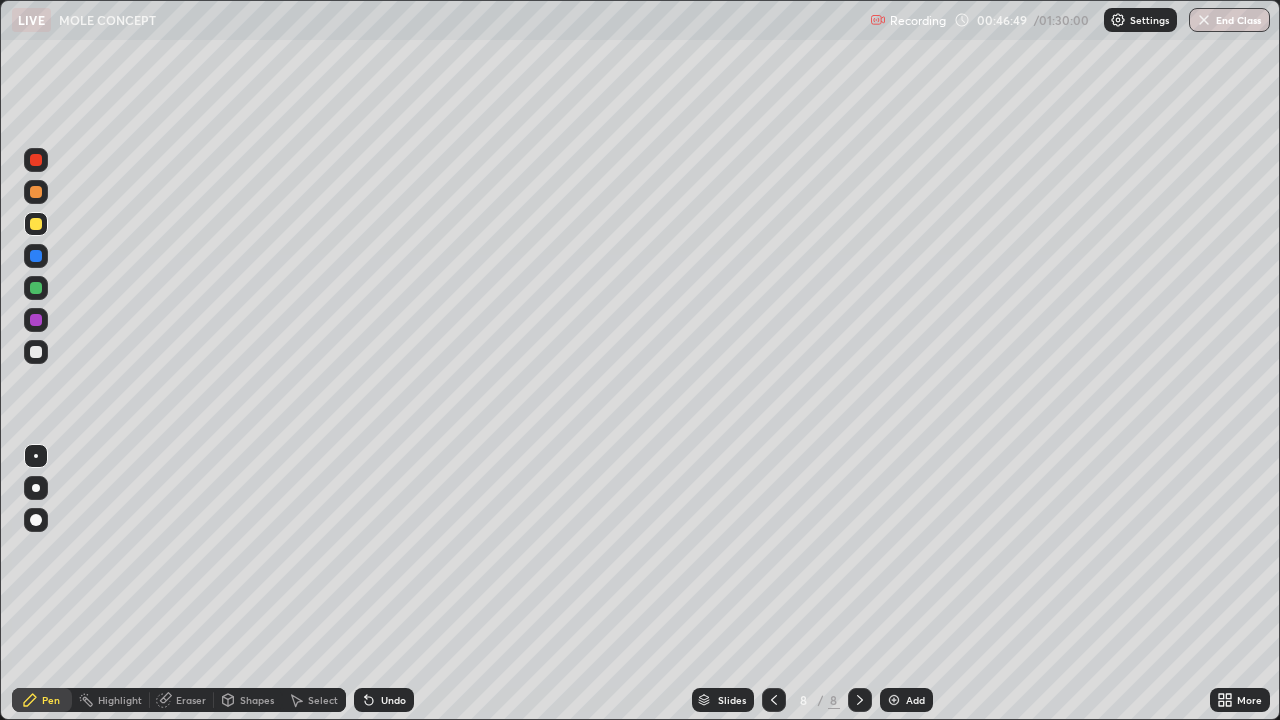 click on "Eraser" at bounding box center (182, 700) 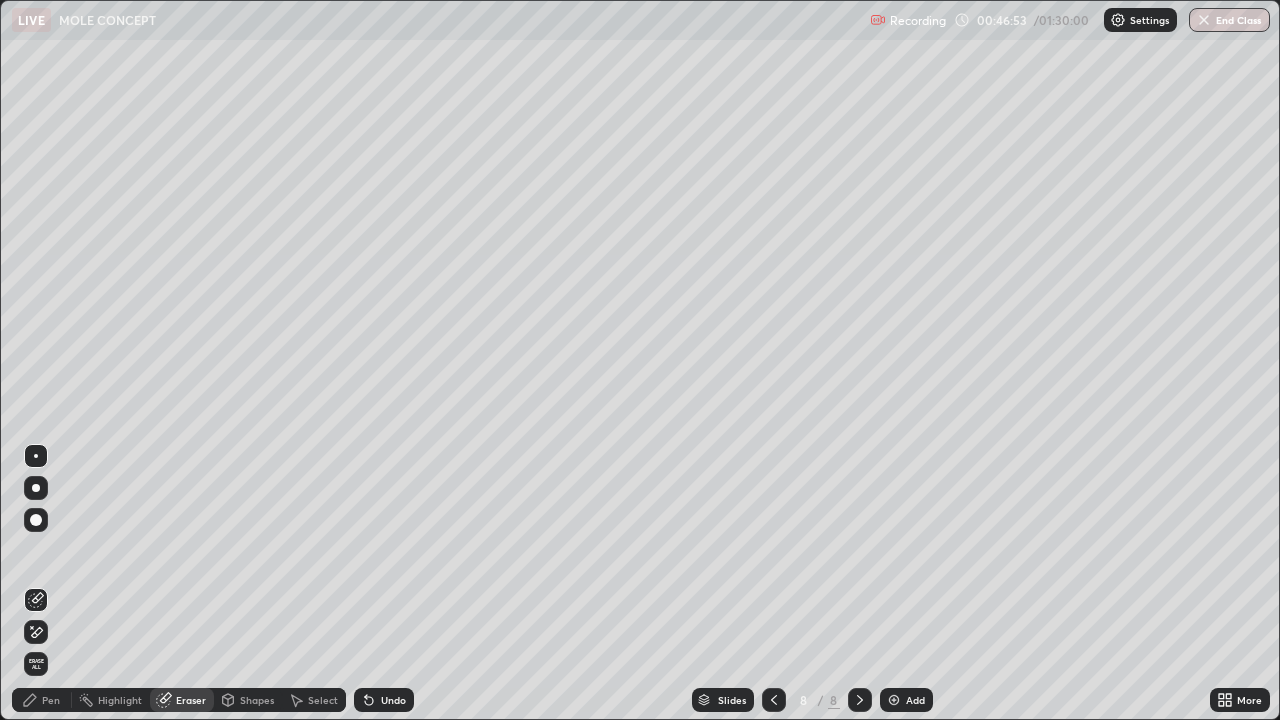 click on "Pen" at bounding box center [42, 700] 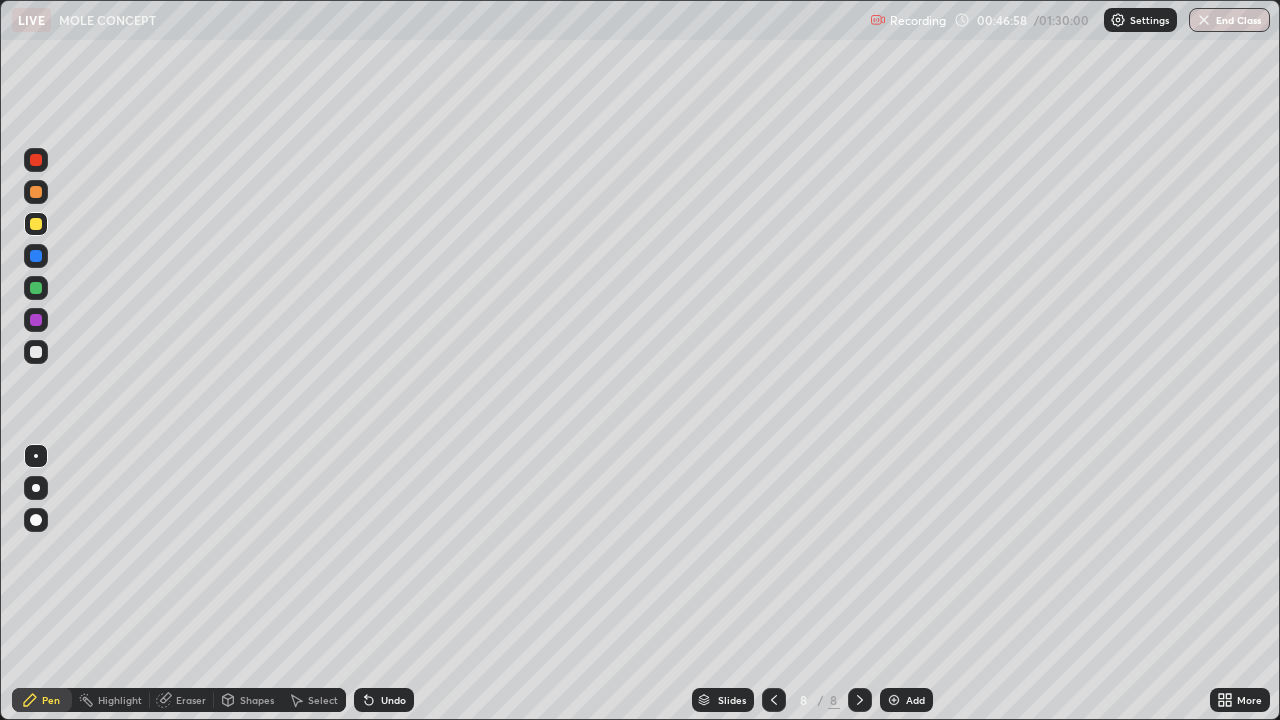 click on "Eraser" at bounding box center [191, 700] 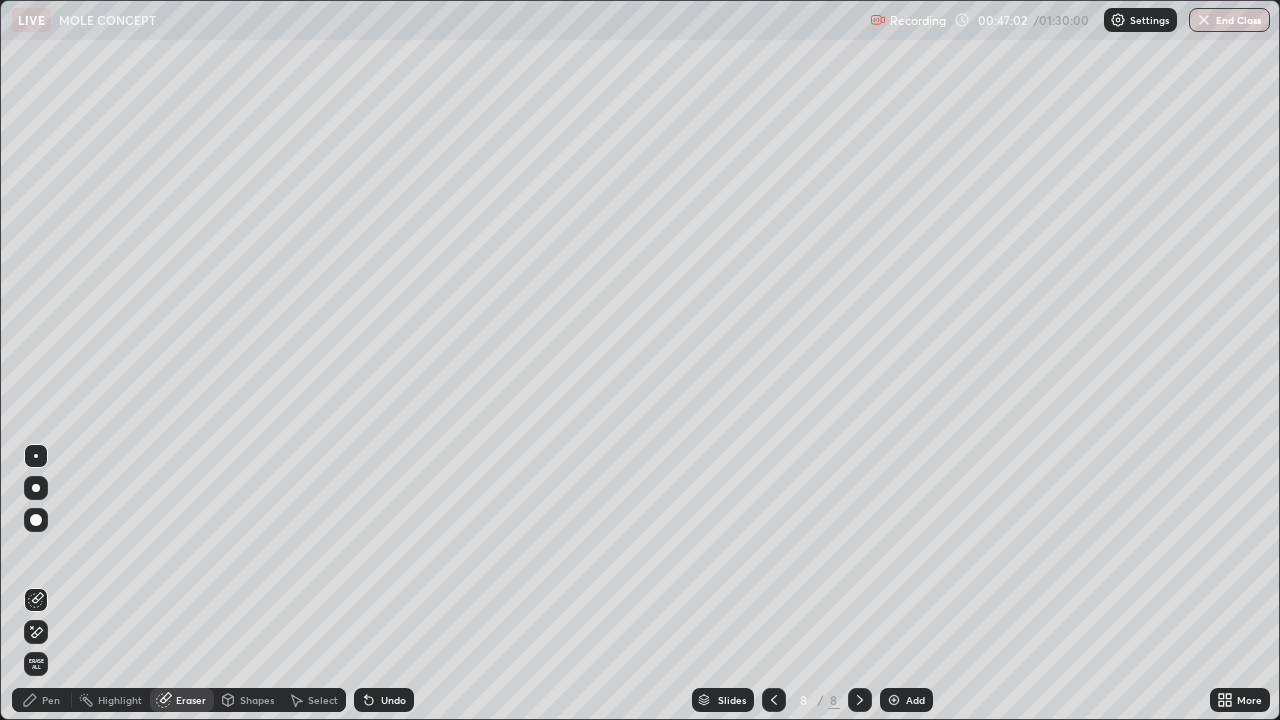 click on "Pen" at bounding box center (51, 700) 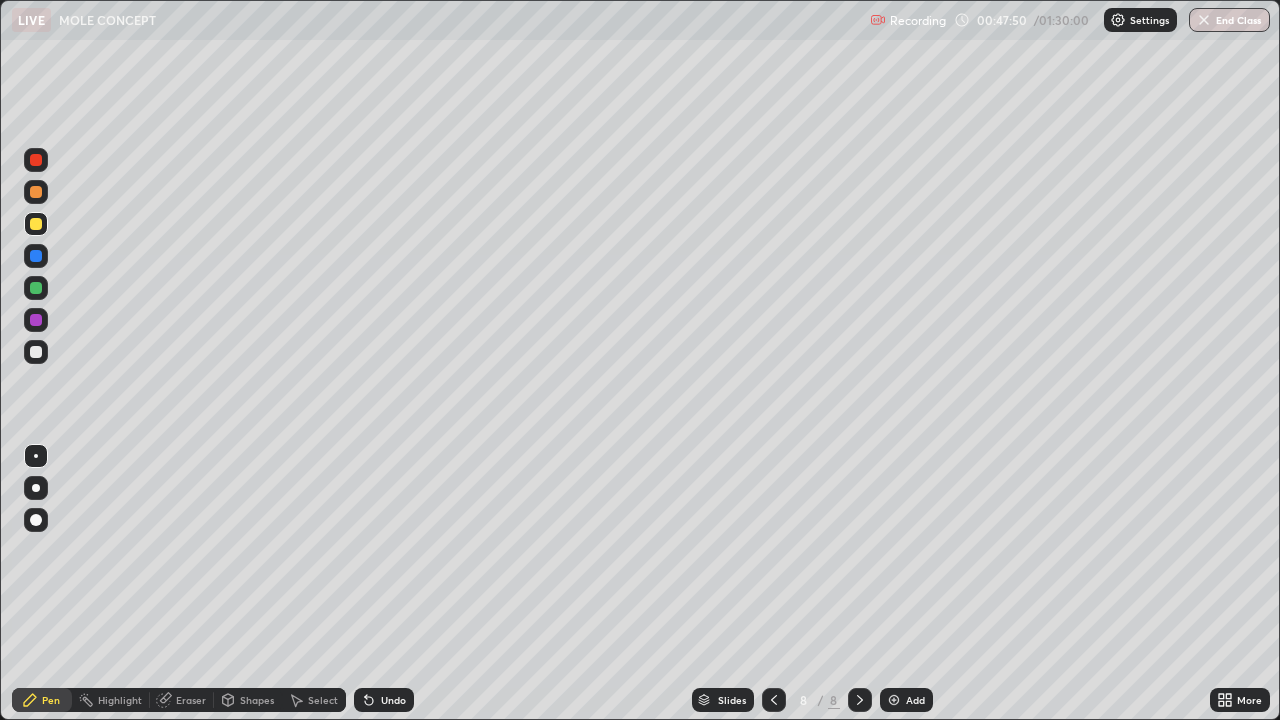 click on "Eraser" at bounding box center (191, 700) 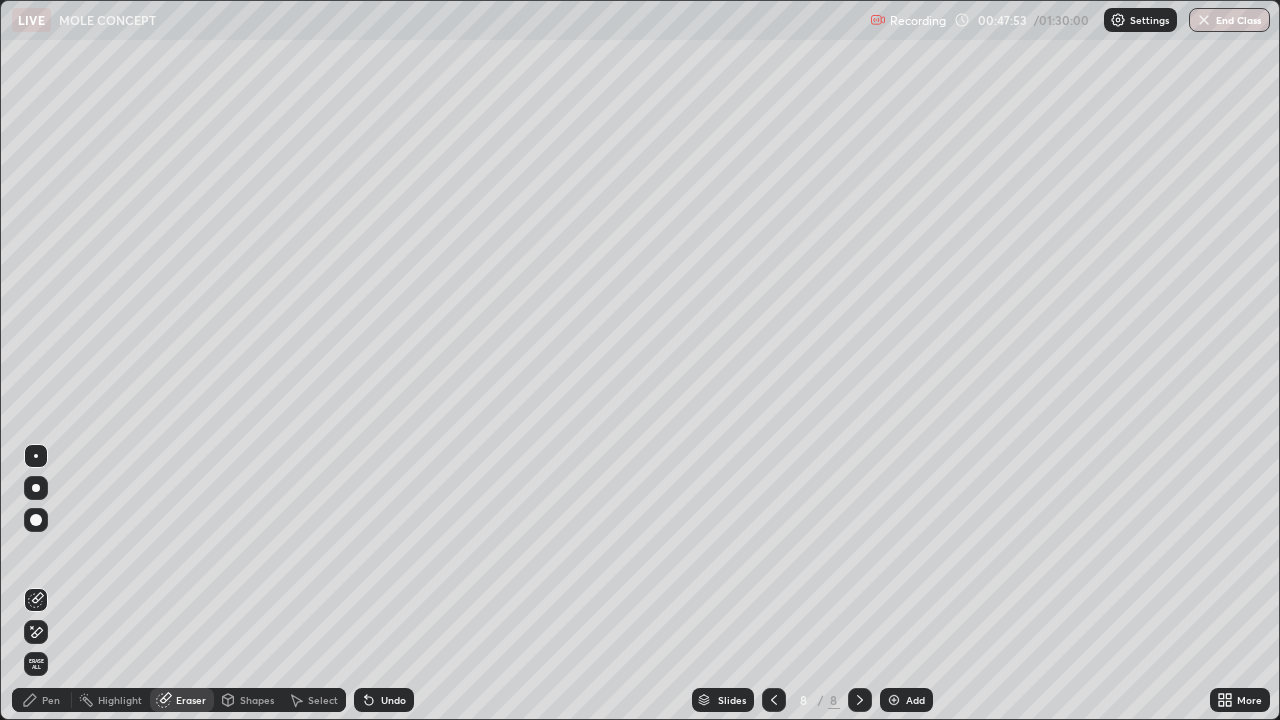 click on "Pen" at bounding box center (51, 700) 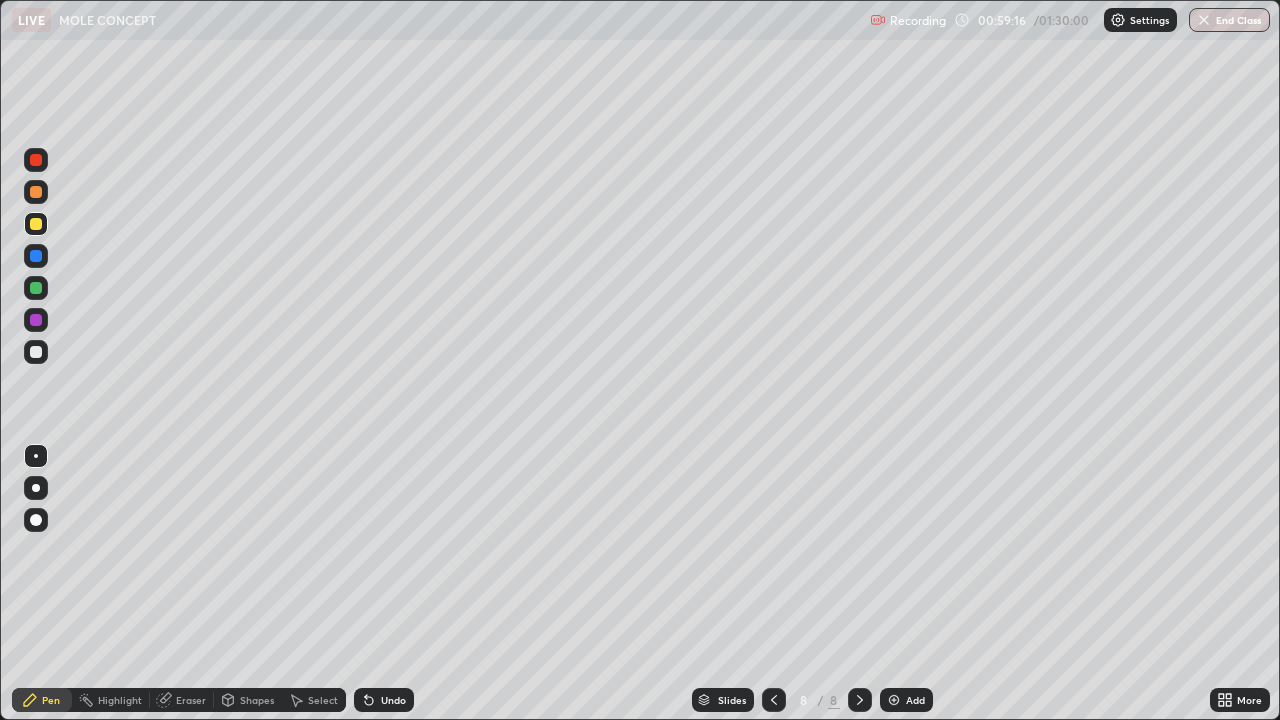 click on "Add" at bounding box center (906, 700) 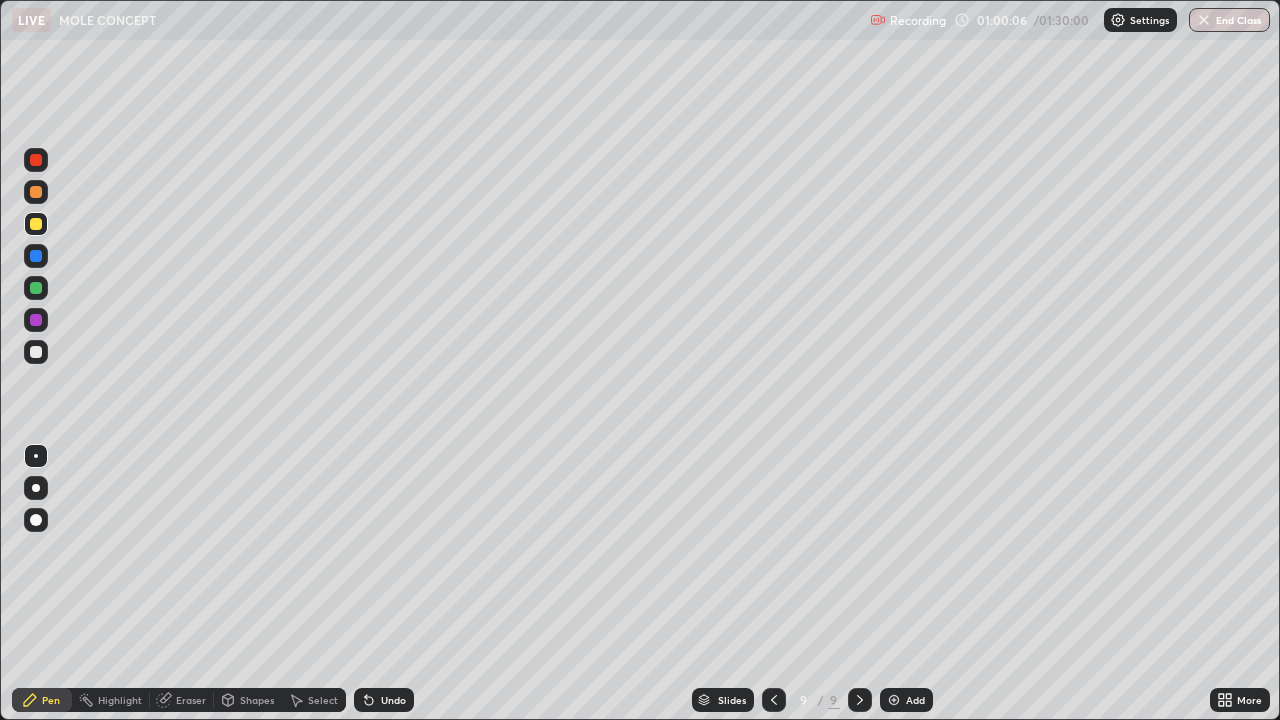 click on "Eraser" at bounding box center (191, 700) 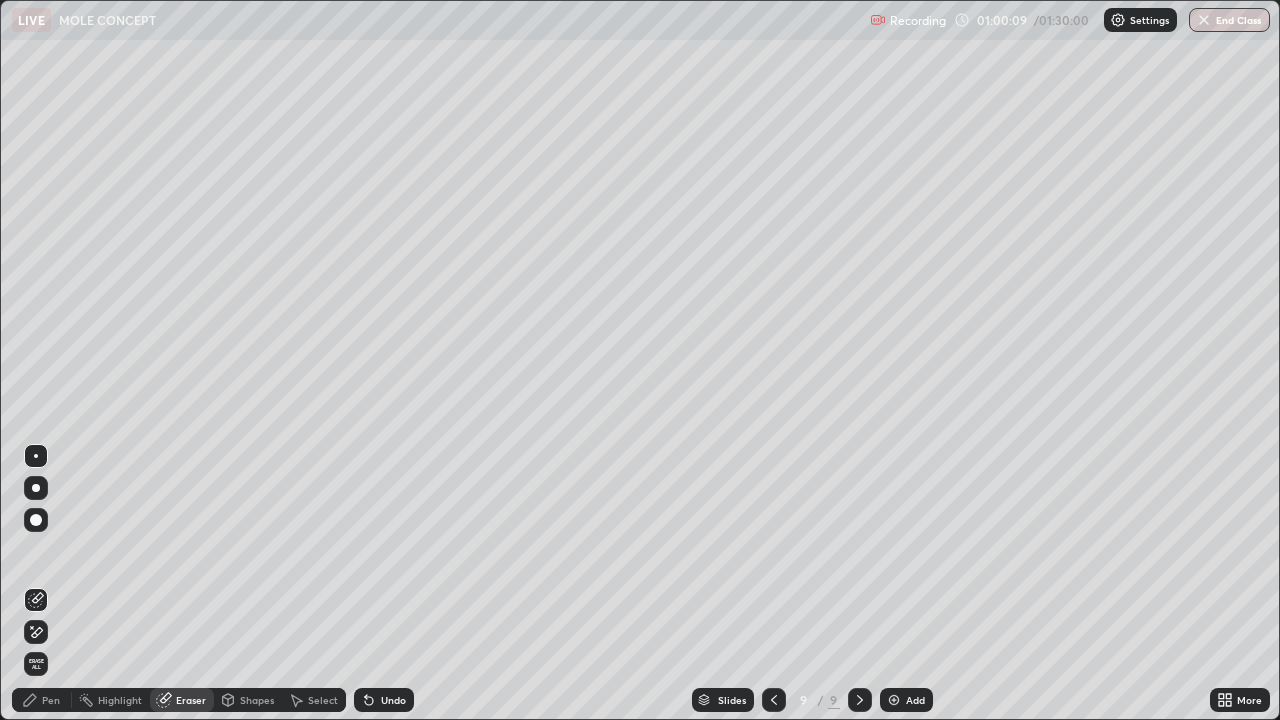 click on "Pen" at bounding box center (42, 700) 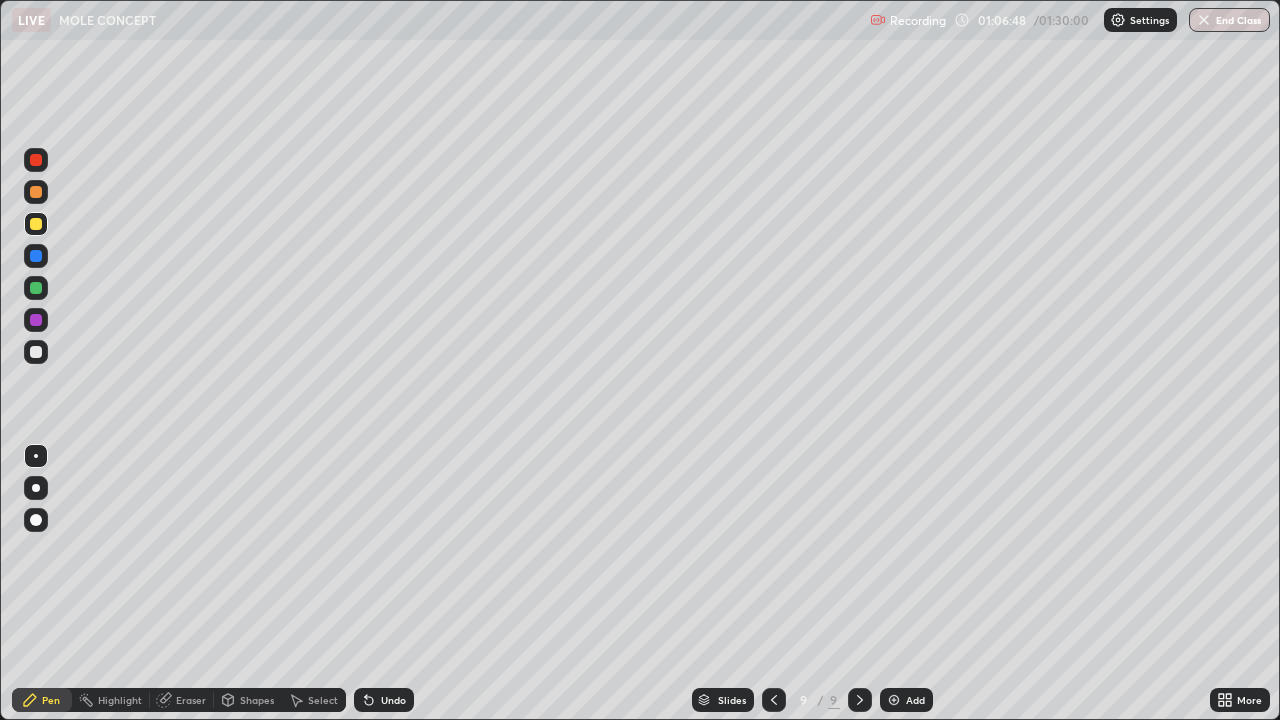 click at bounding box center (1204, 20) 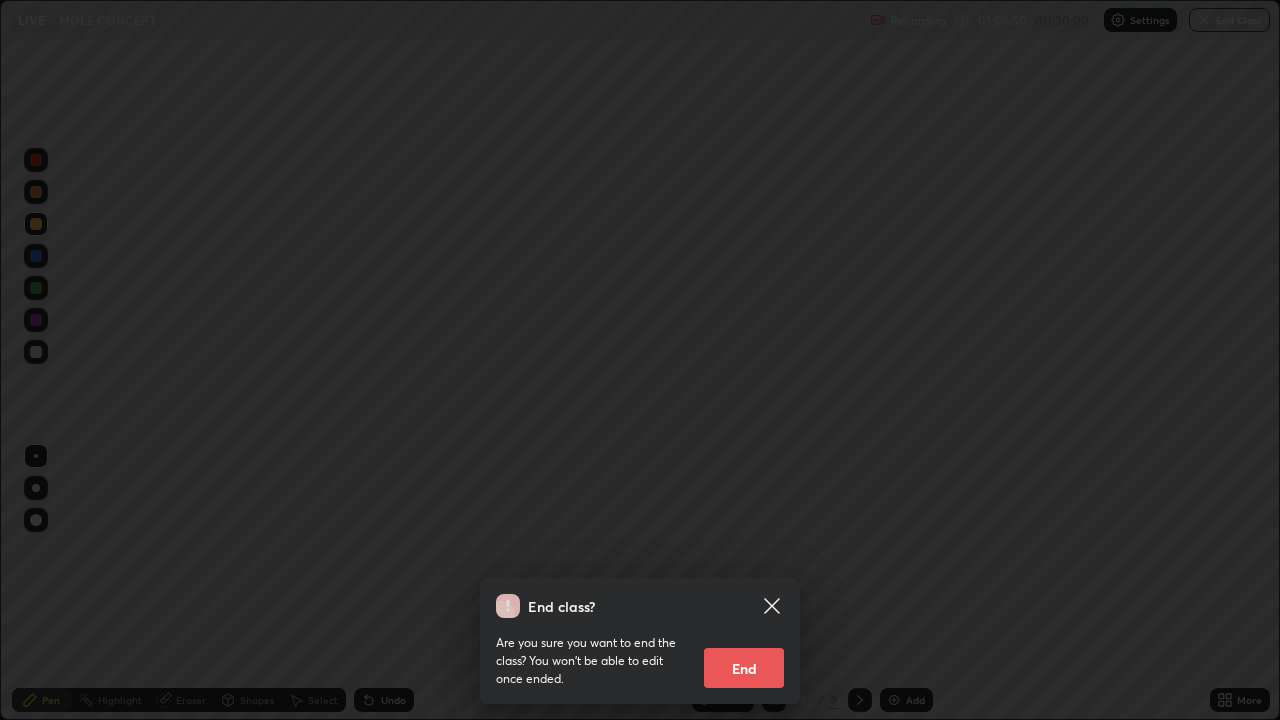 click on "End class? Are you sure you want to end the class? You won’t be able to edit once ended. End" at bounding box center [640, 360] 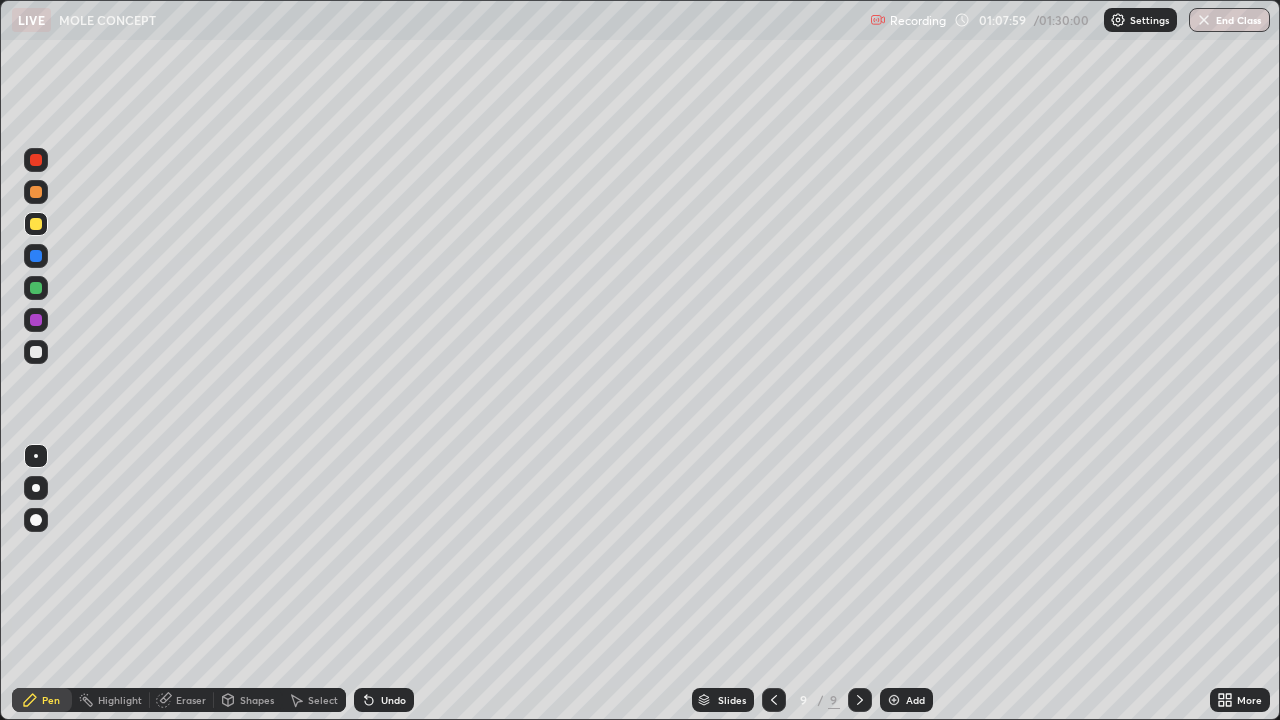 click on "Undo" at bounding box center [384, 700] 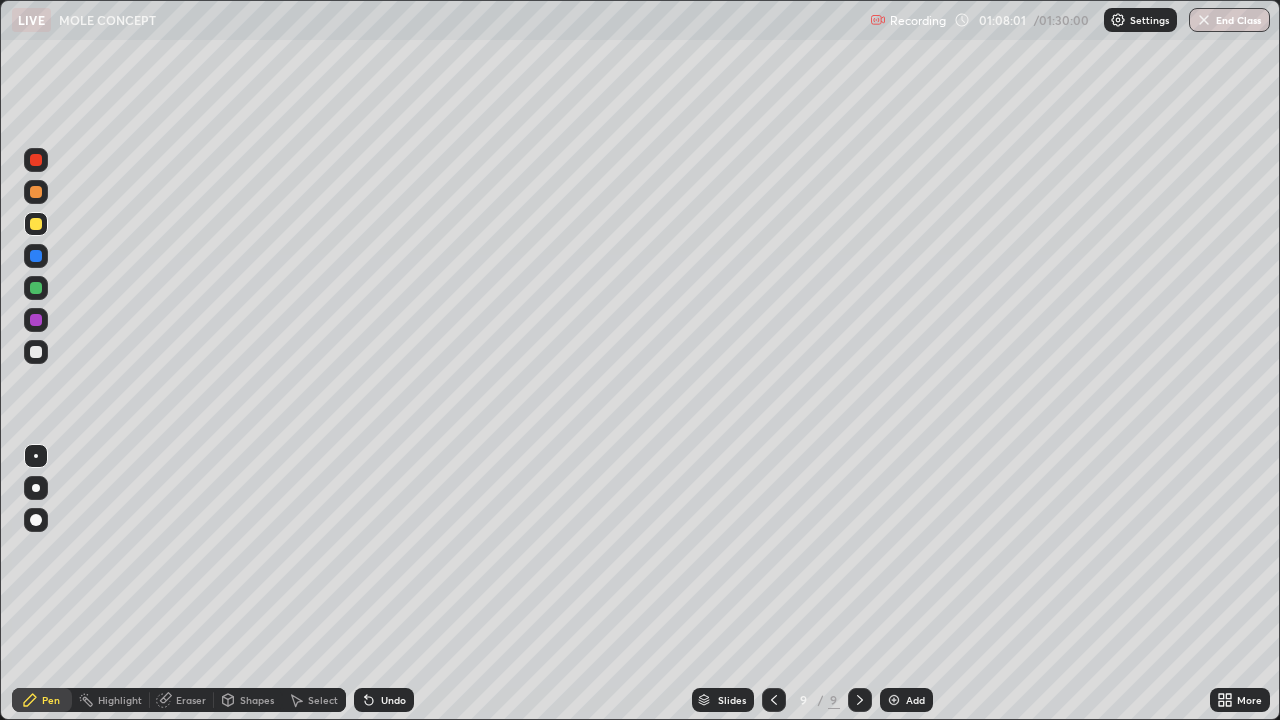 click 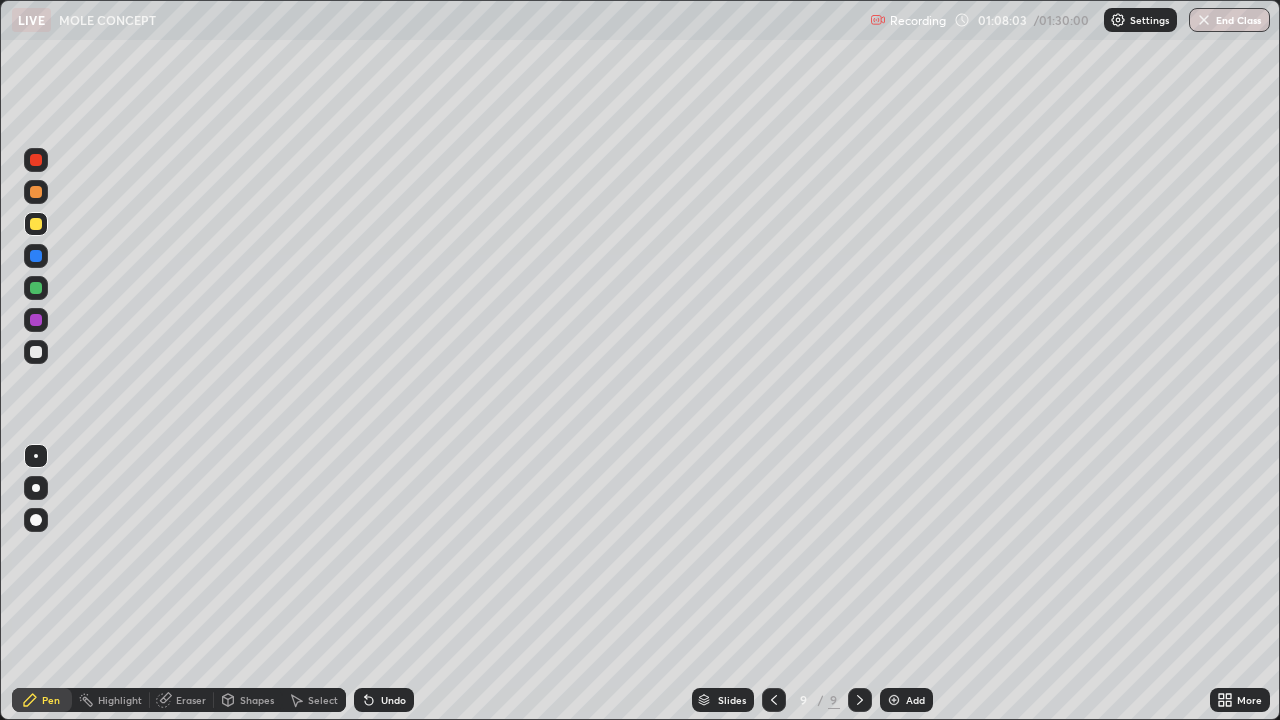 click 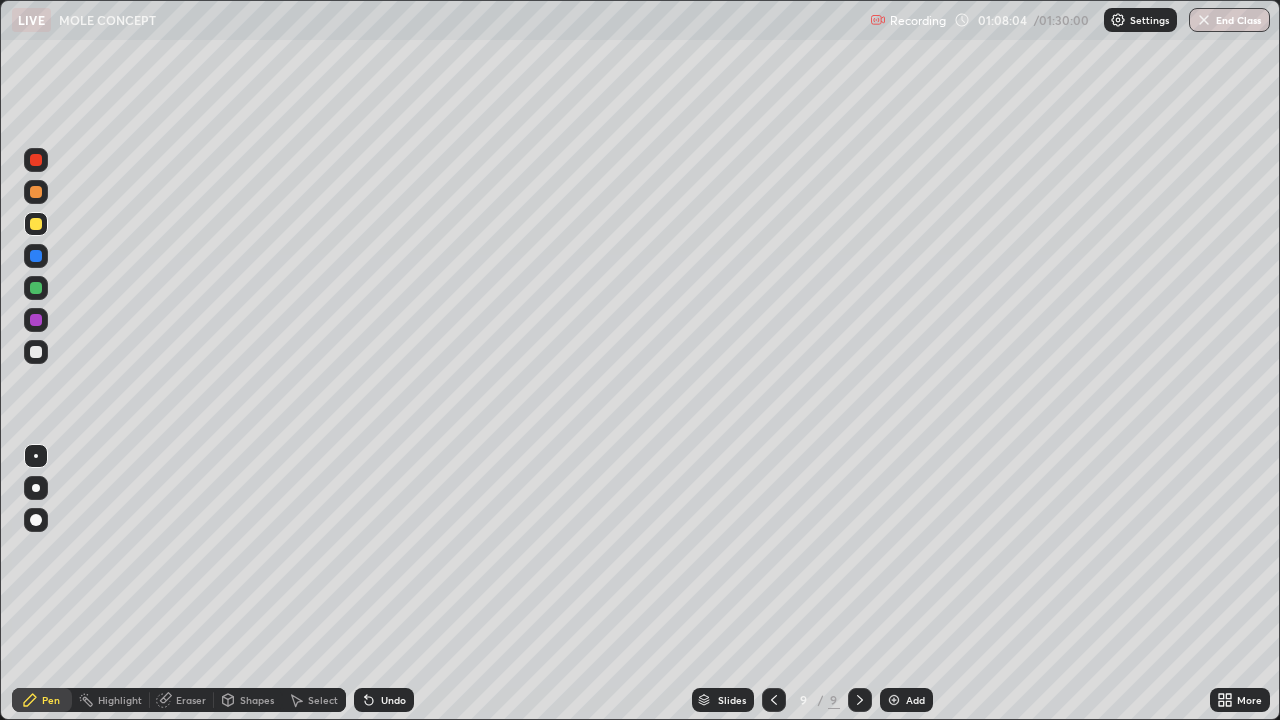 click 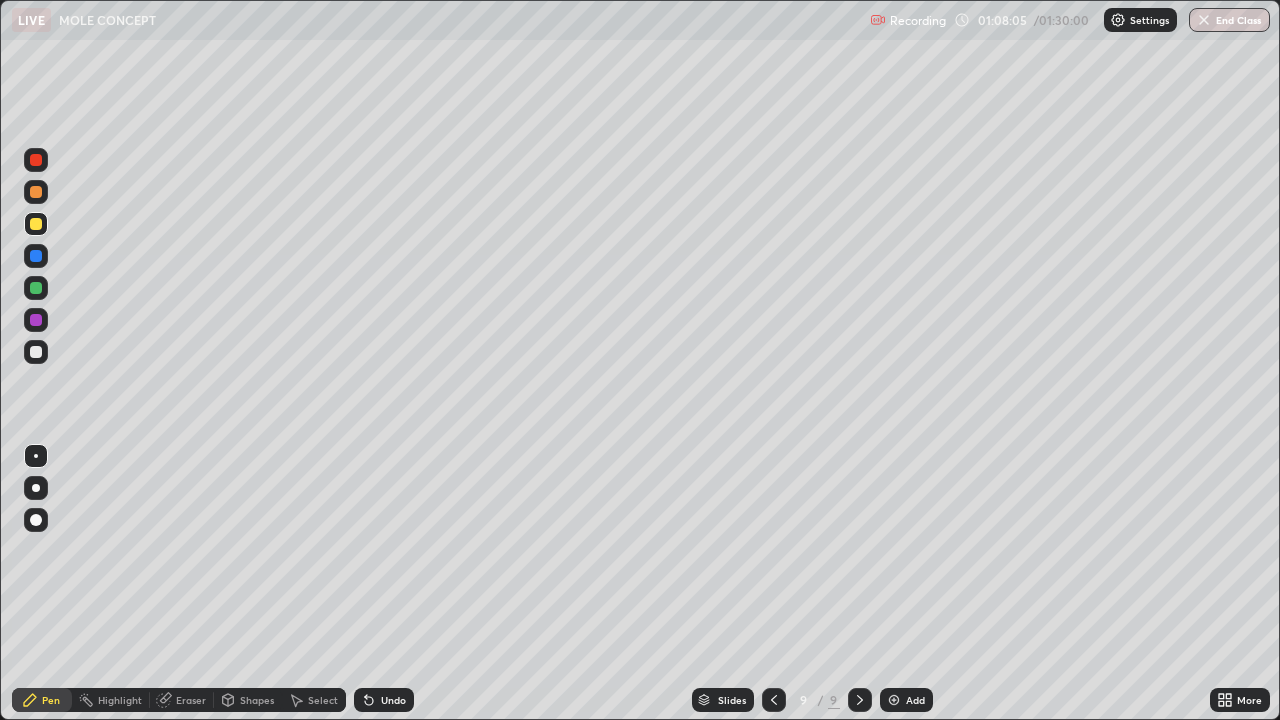 click 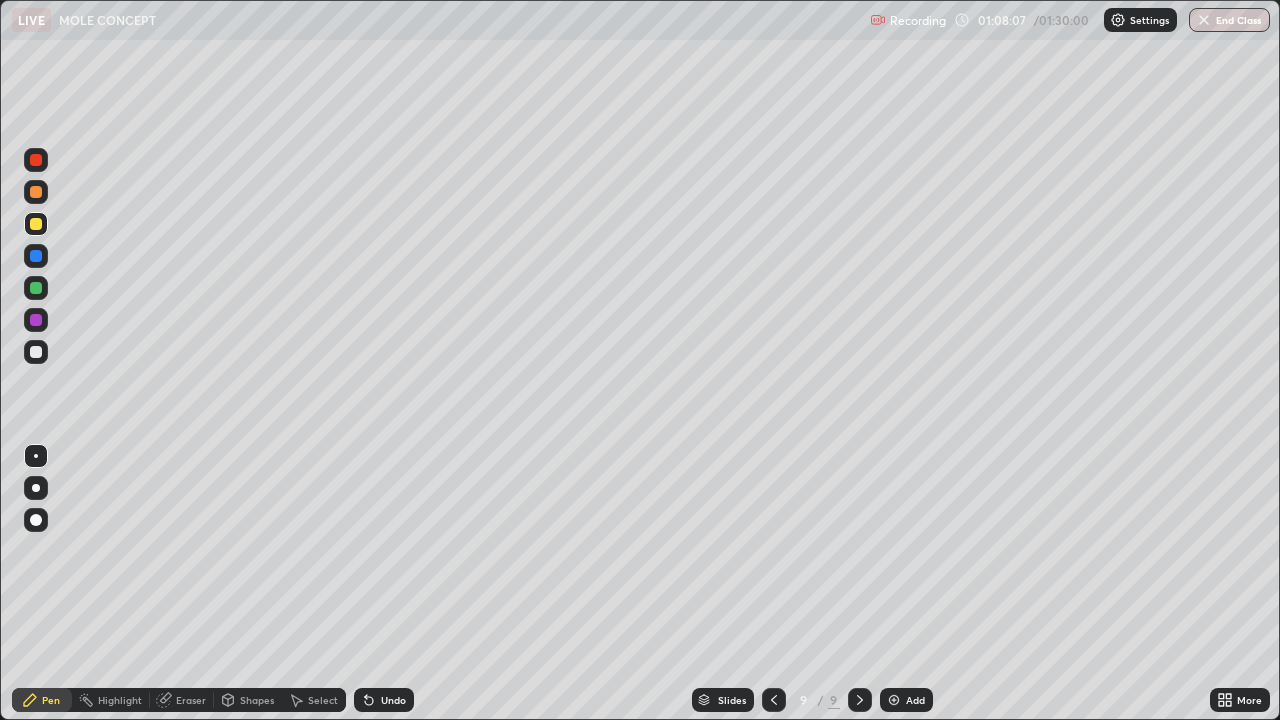 click 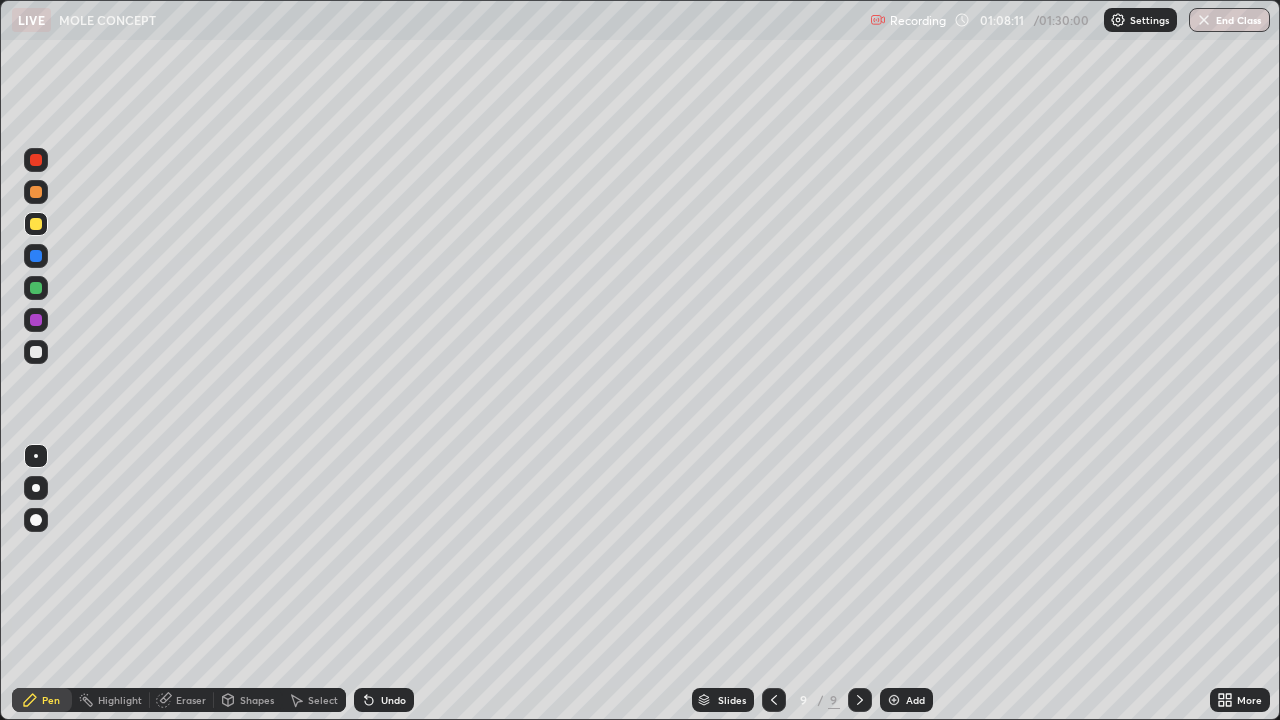 click 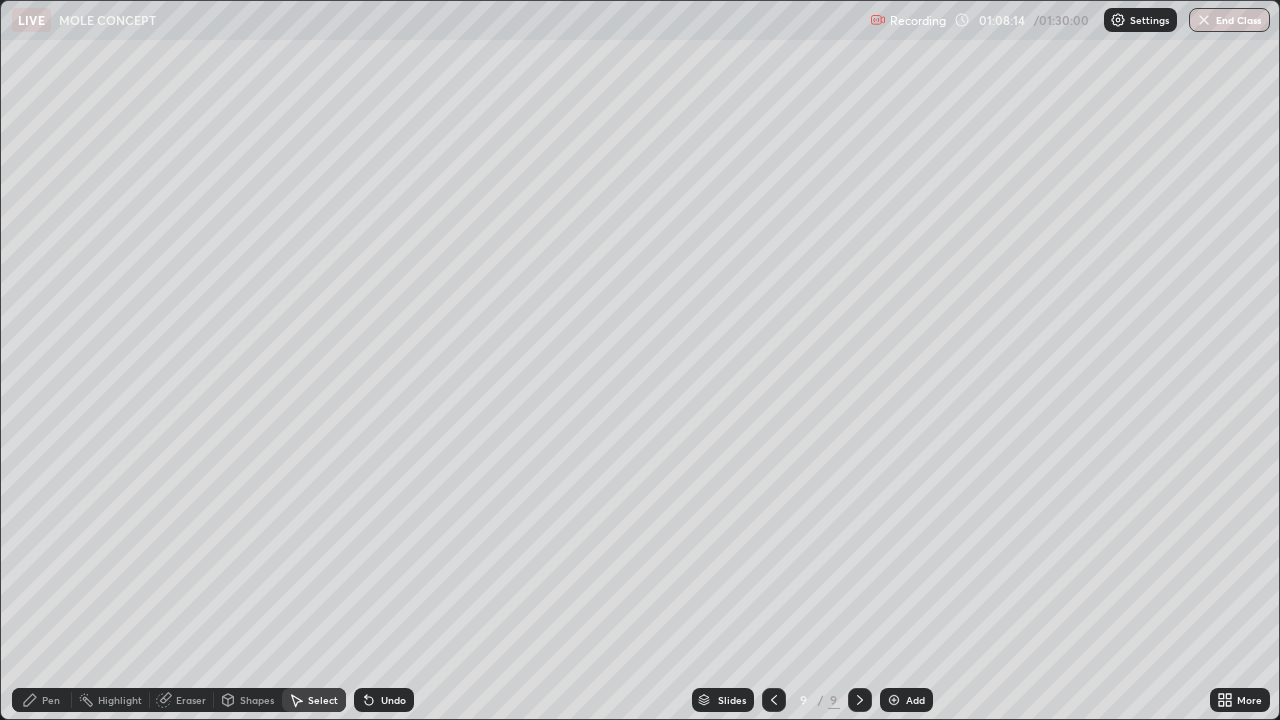 click 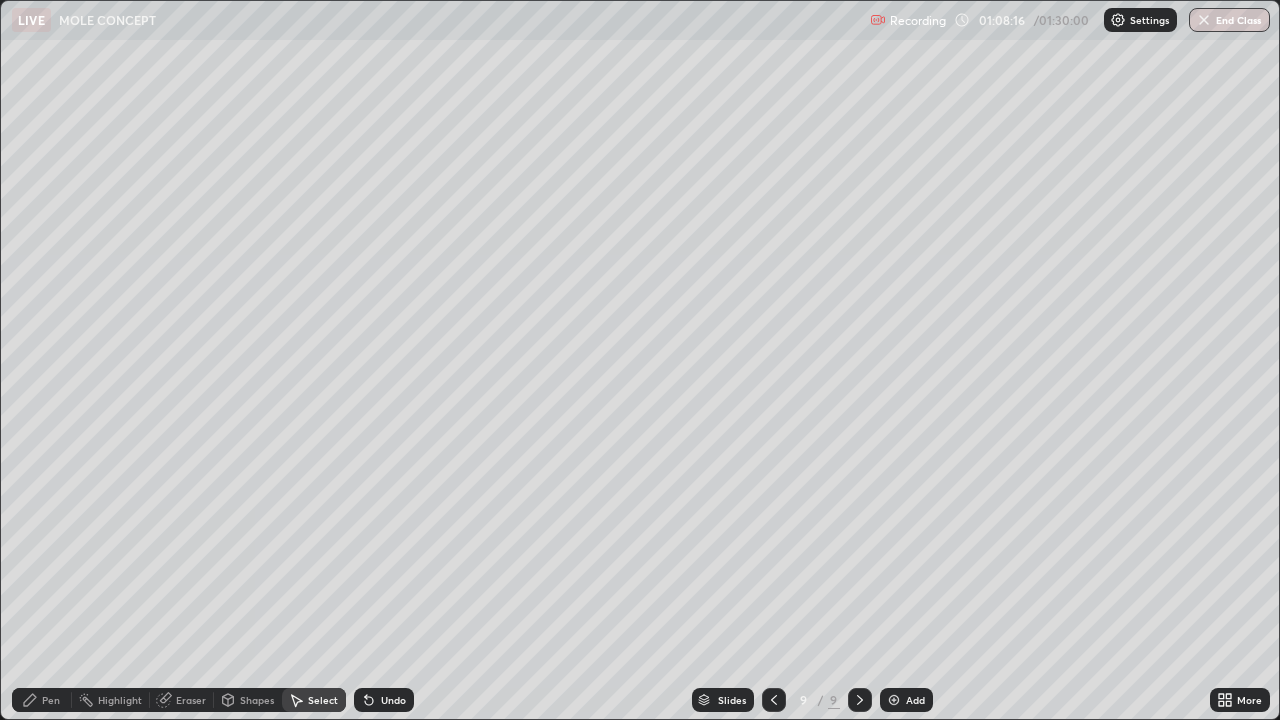 click 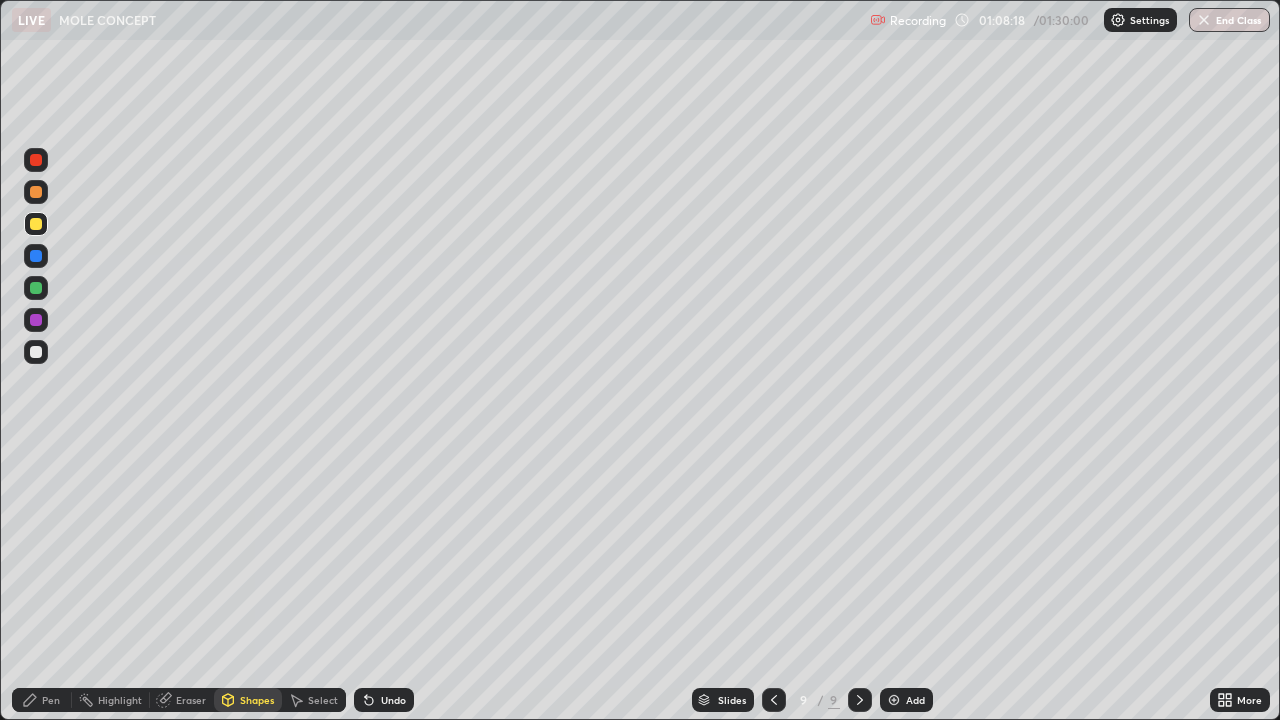 click on "Slides 9 / 9 Add" at bounding box center [812, 700] 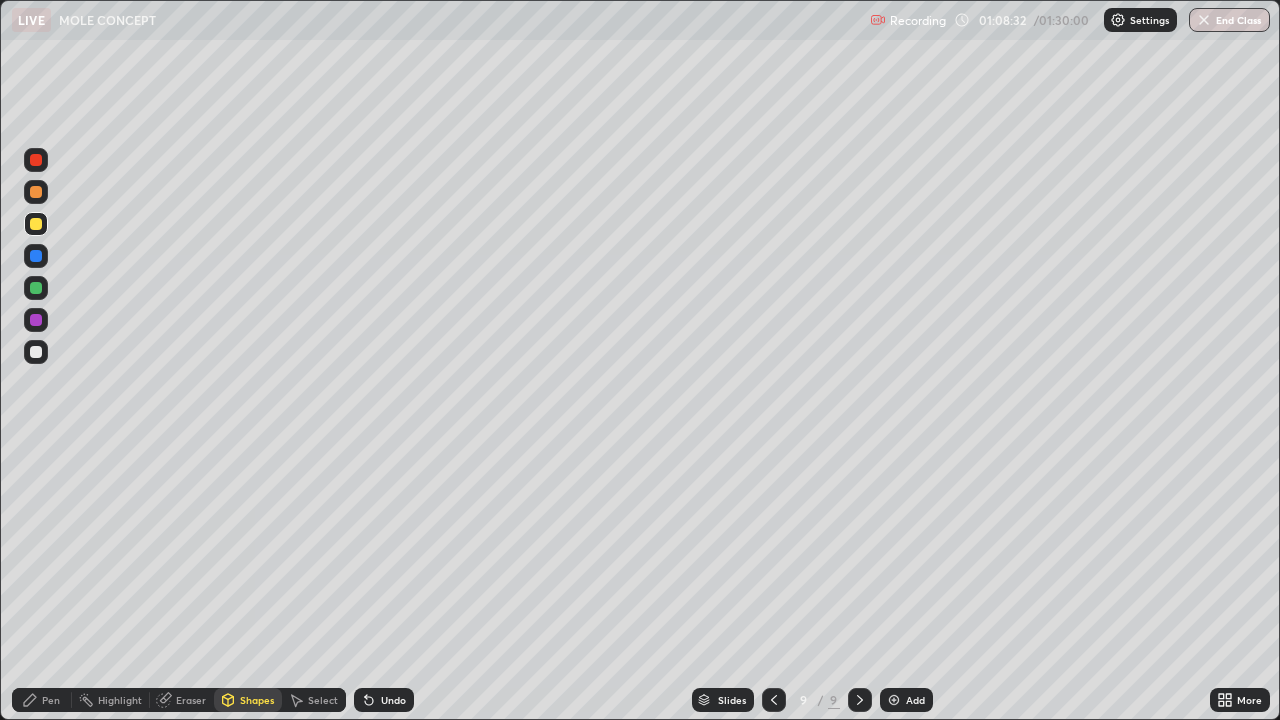 click 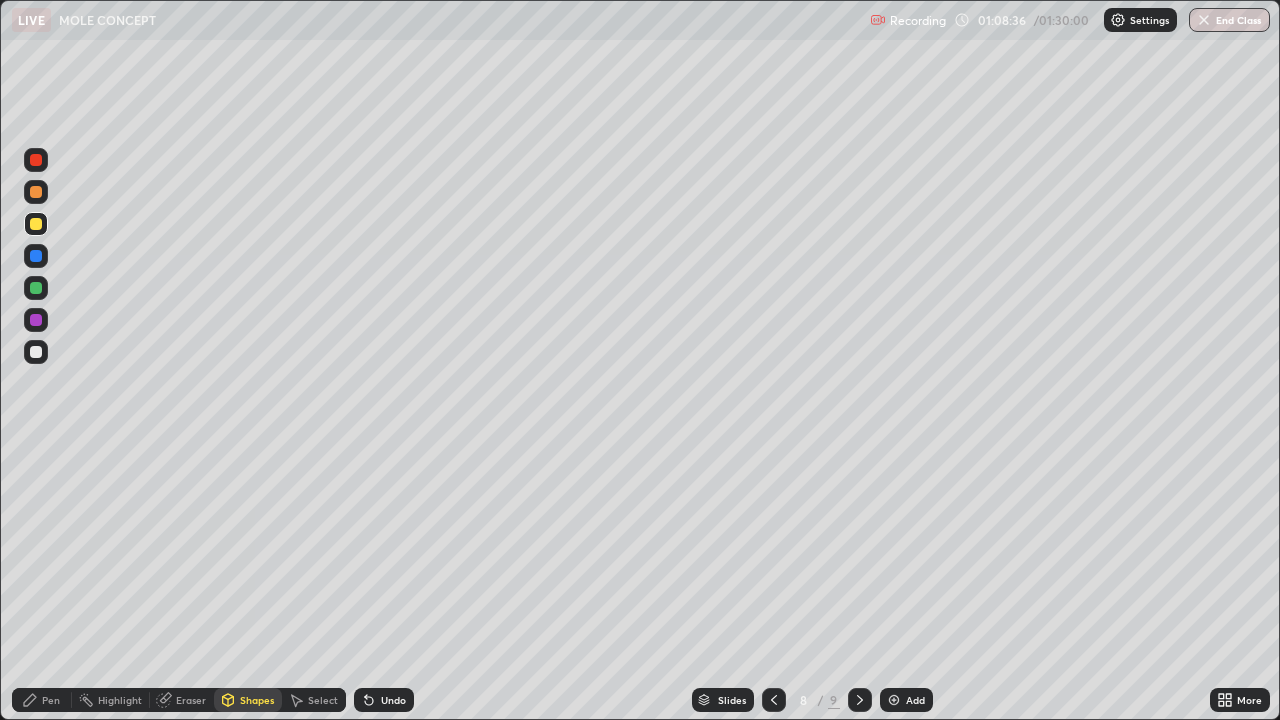 click 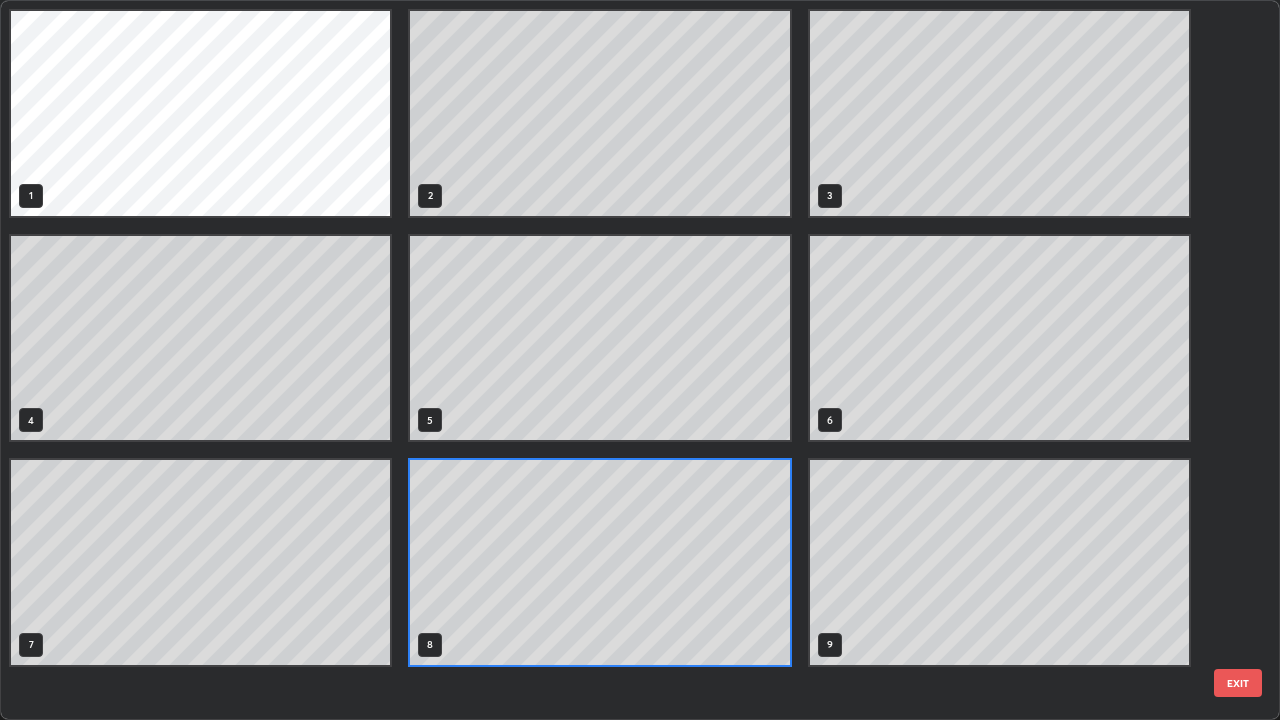 scroll, scrollTop: 7, scrollLeft: 11, axis: both 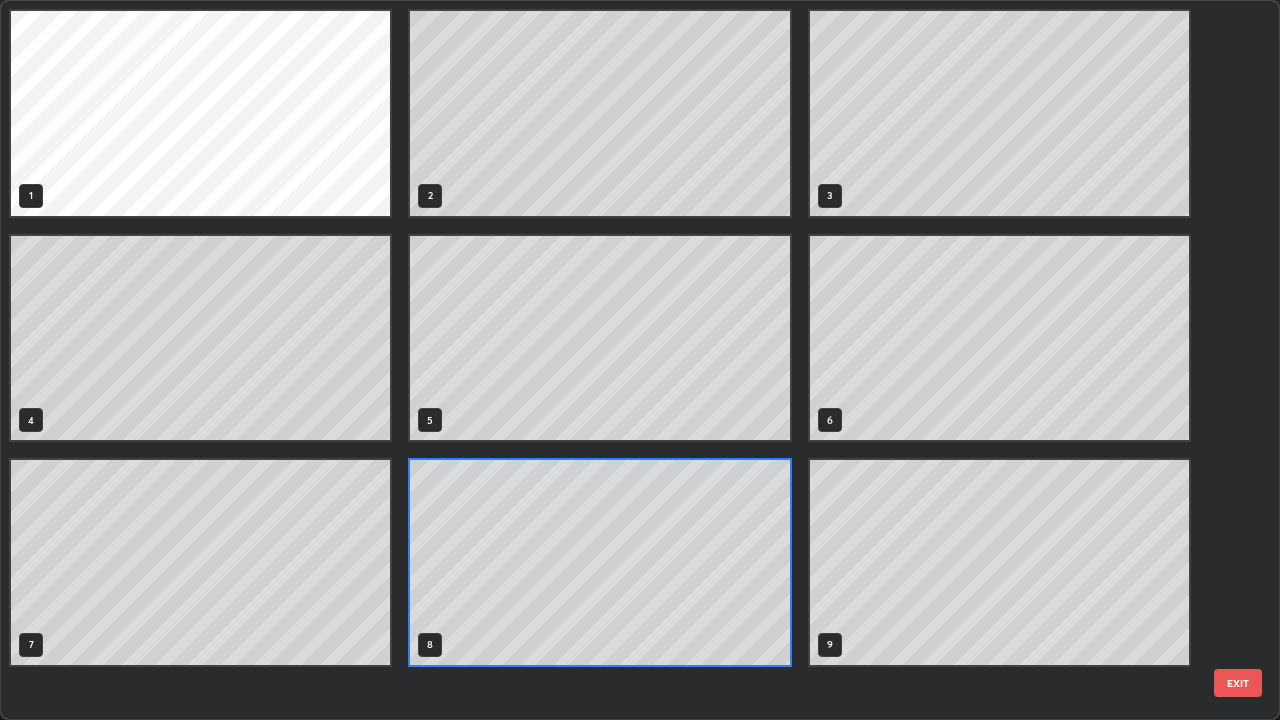 click on "1 2 3 4 5 6 7 8 9" at bounding box center [622, 360] 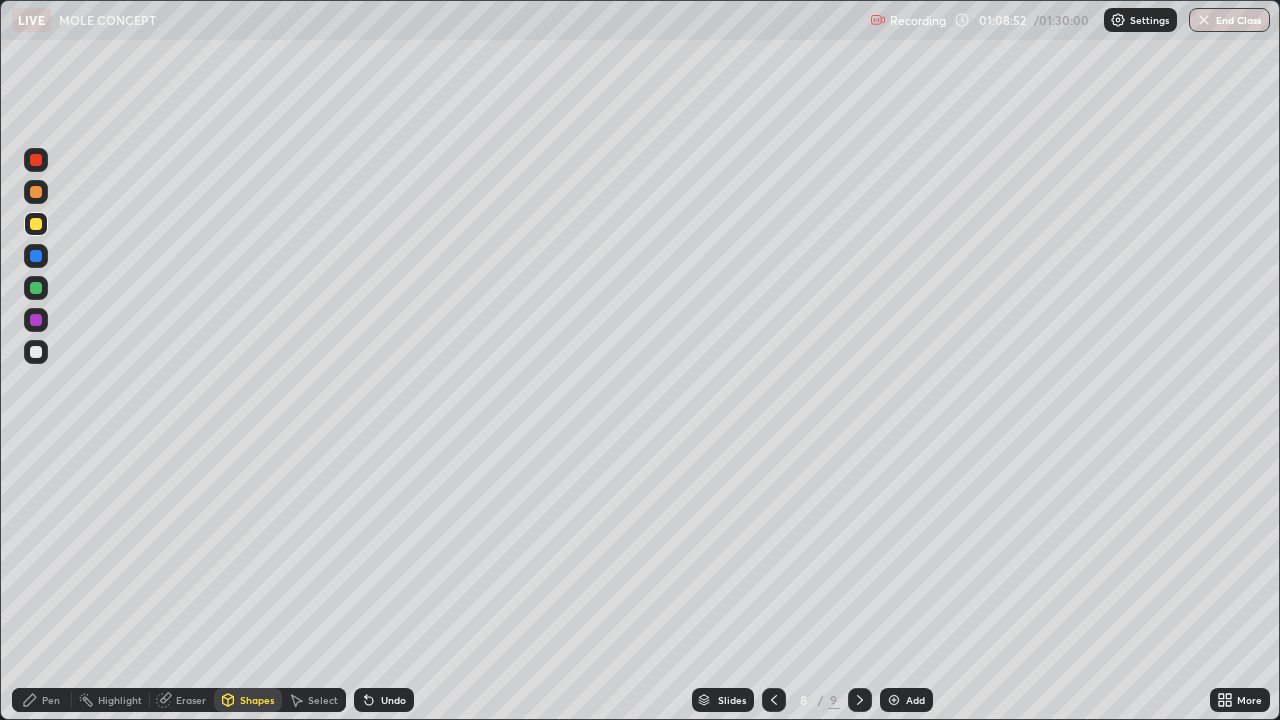 click 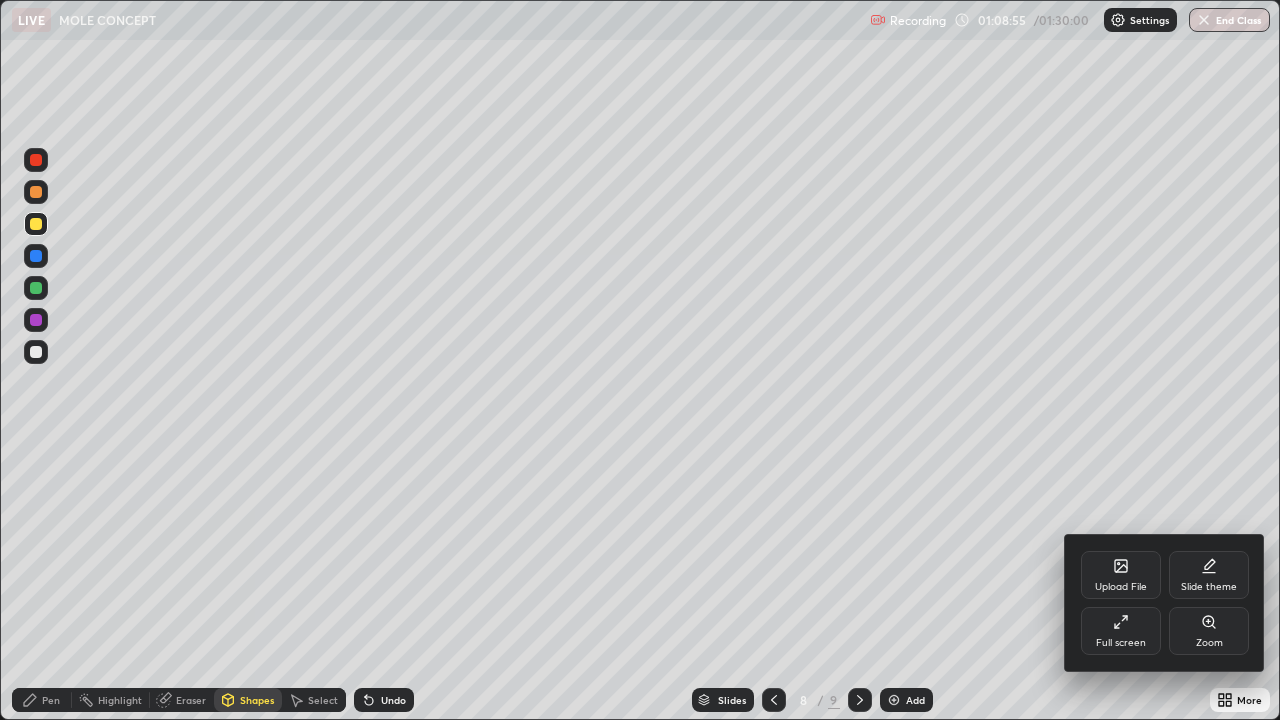 click at bounding box center [640, 360] 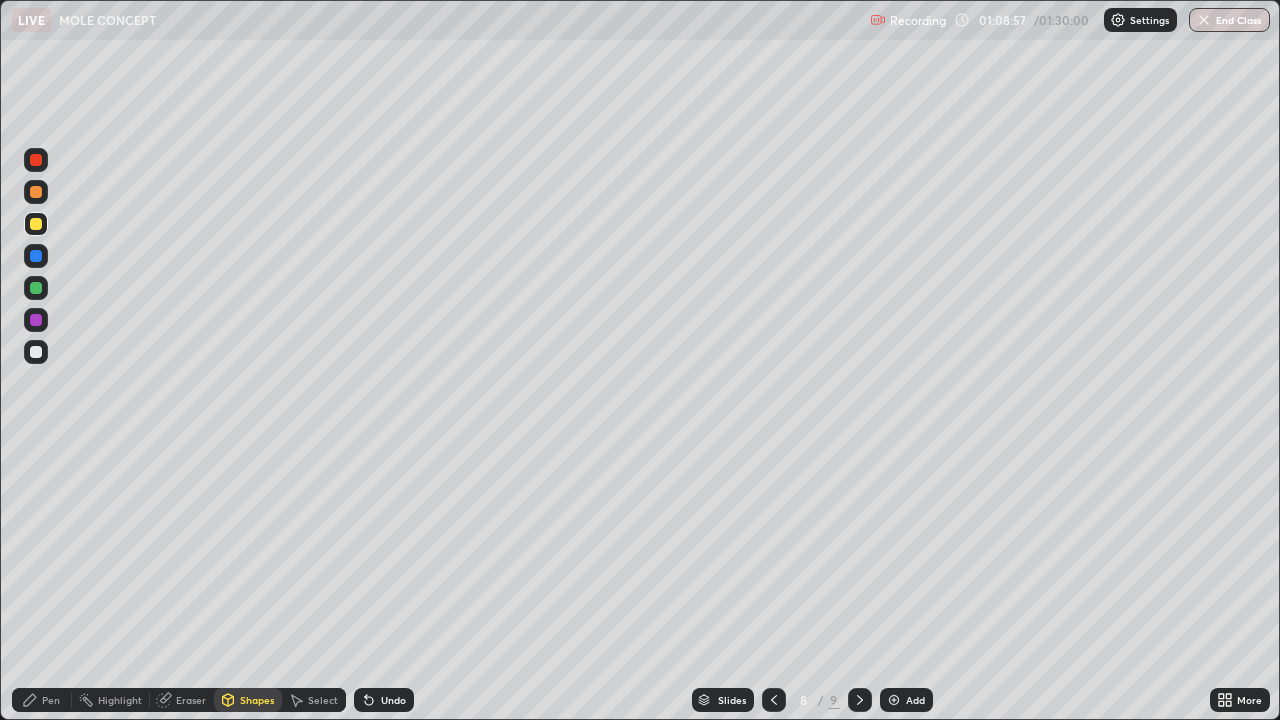 click at bounding box center [1204, 20] 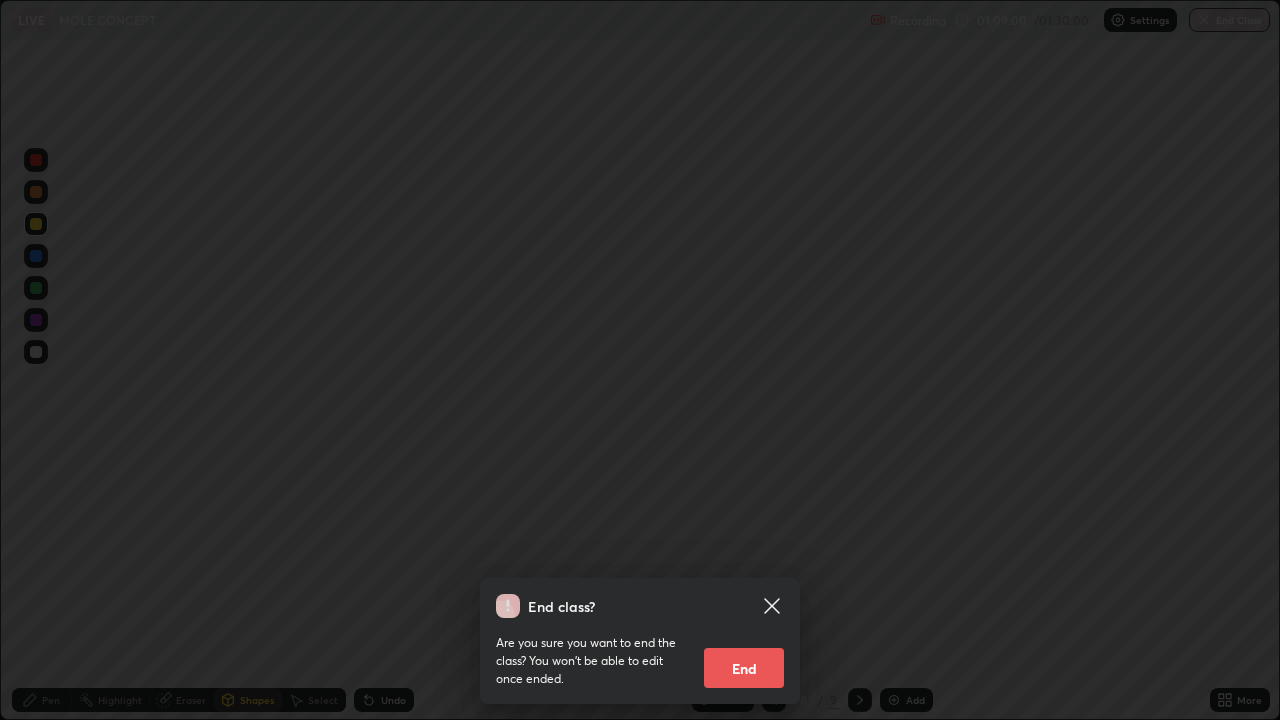 click on "End" at bounding box center [744, 668] 